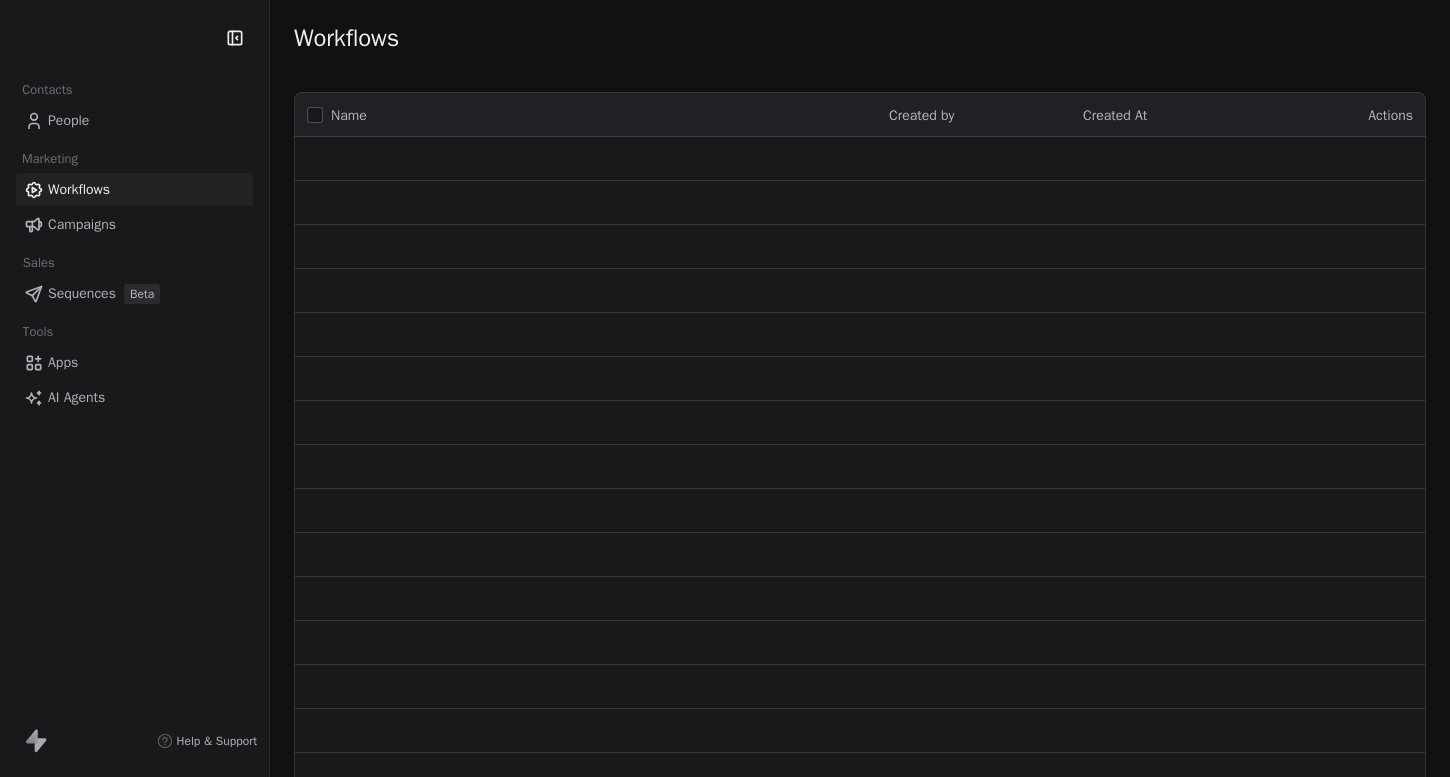 scroll, scrollTop: 0, scrollLeft: 0, axis: both 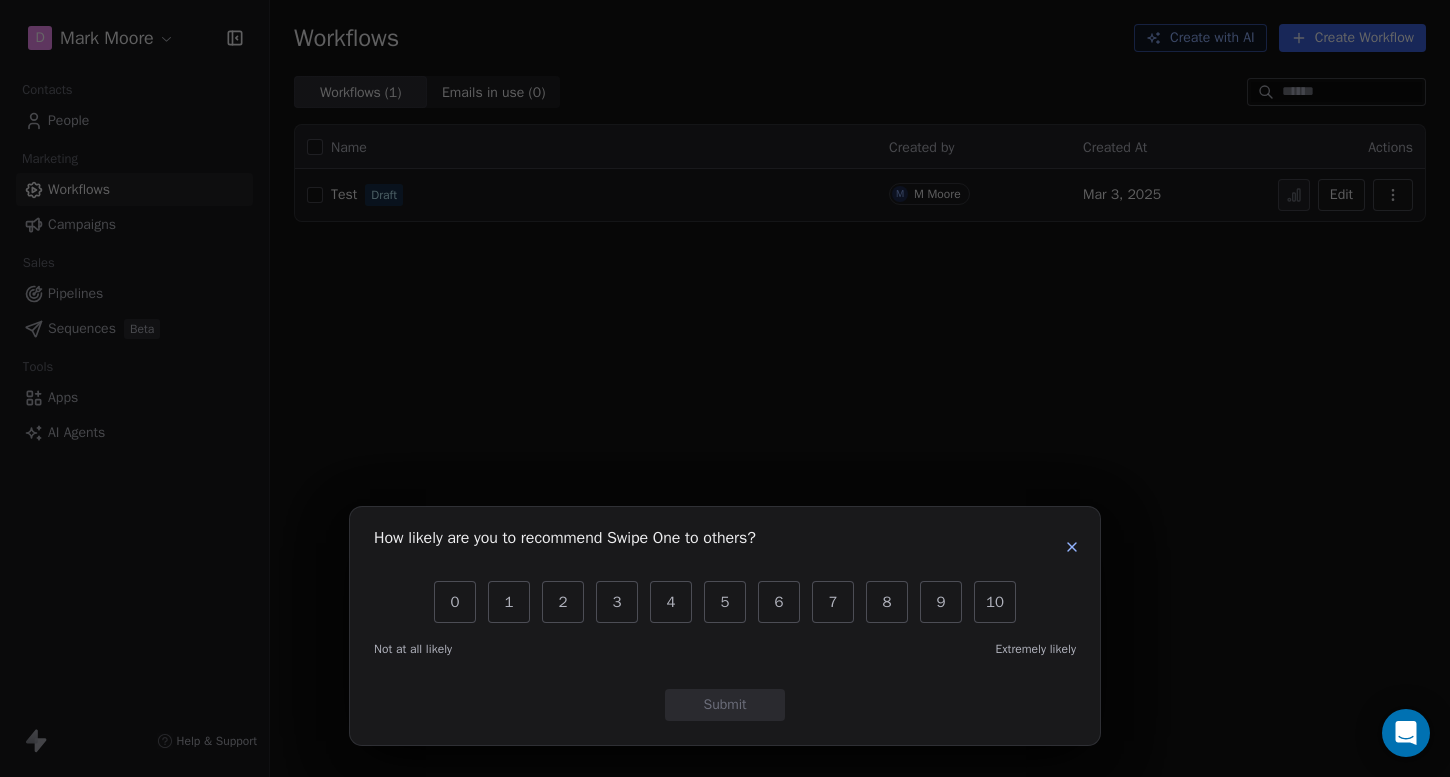 click 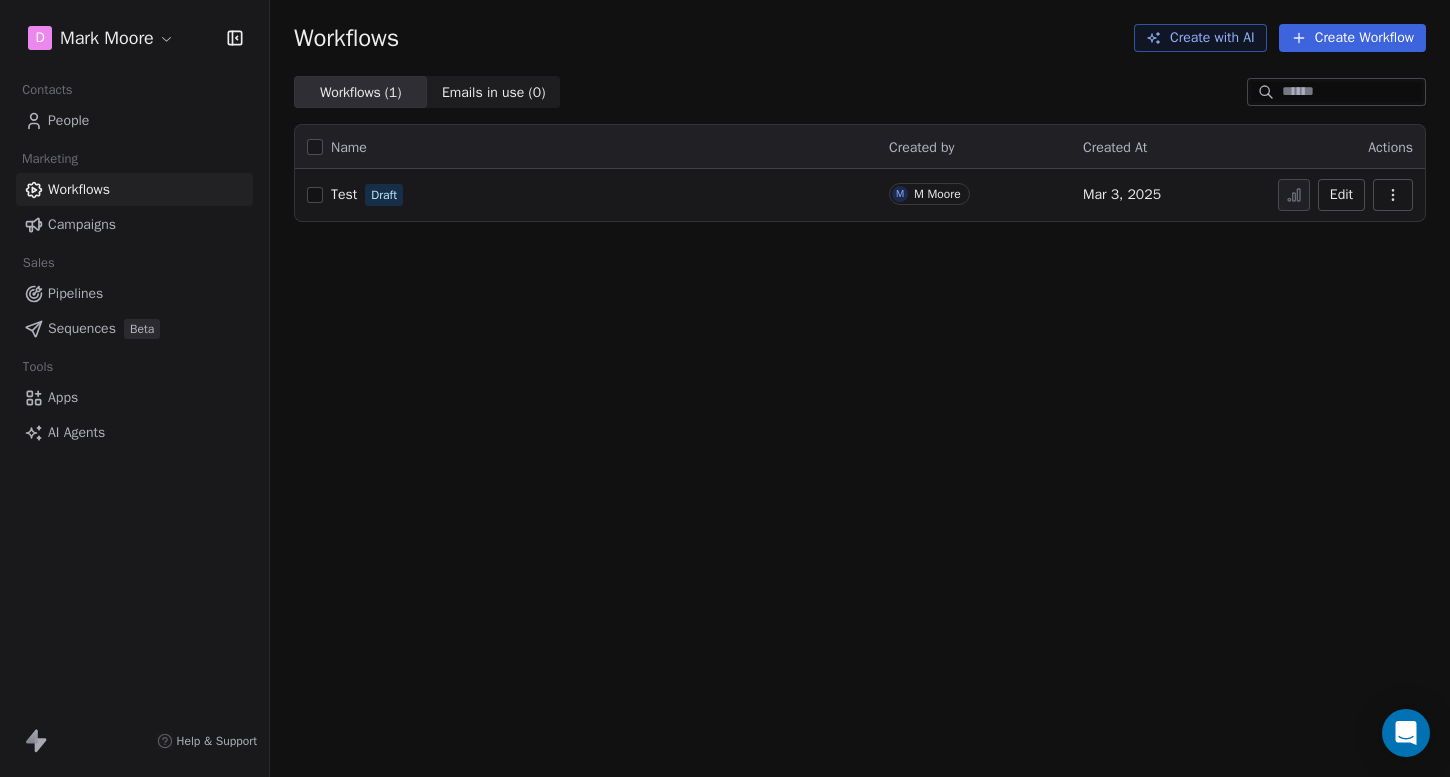 click on "People" at bounding box center [134, 120] 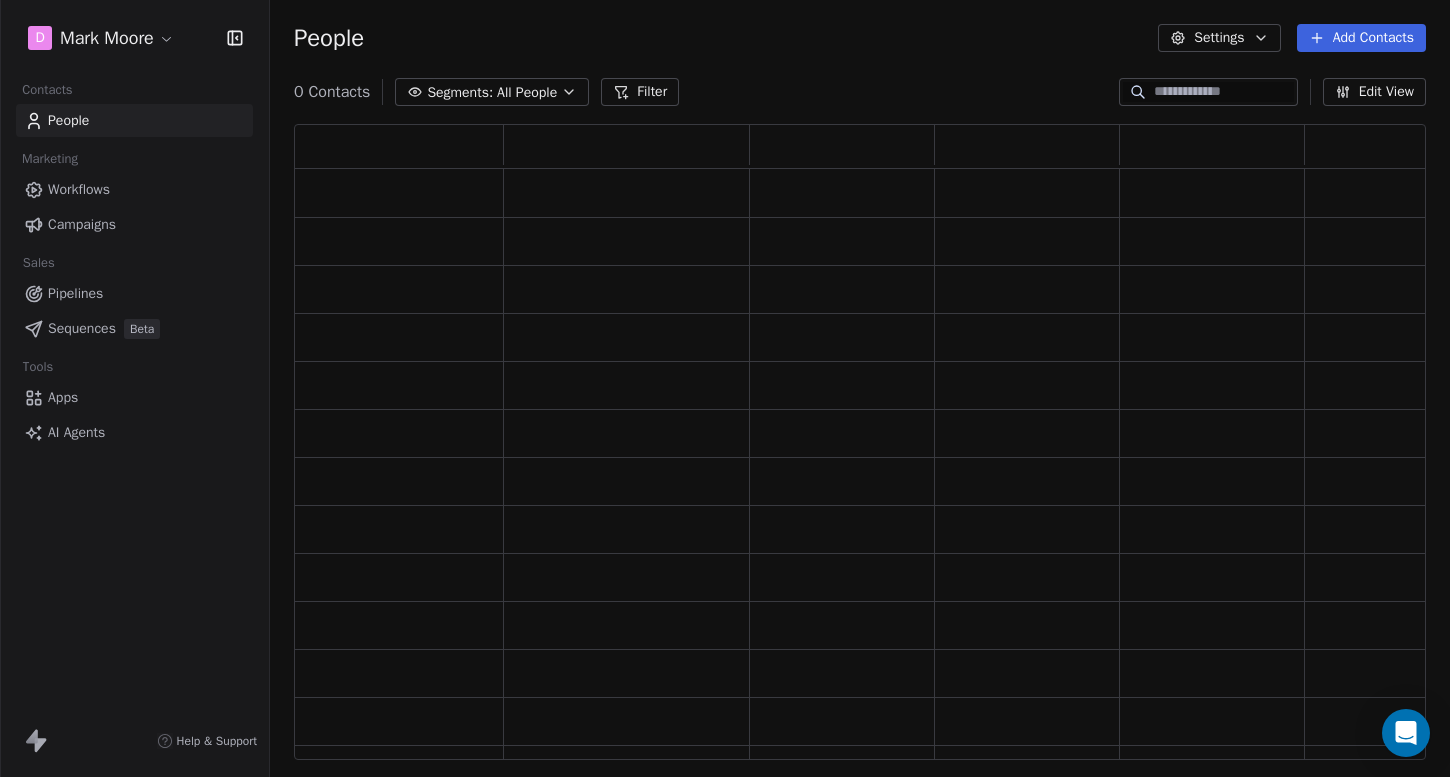 scroll, scrollTop: 16, scrollLeft: 16, axis: both 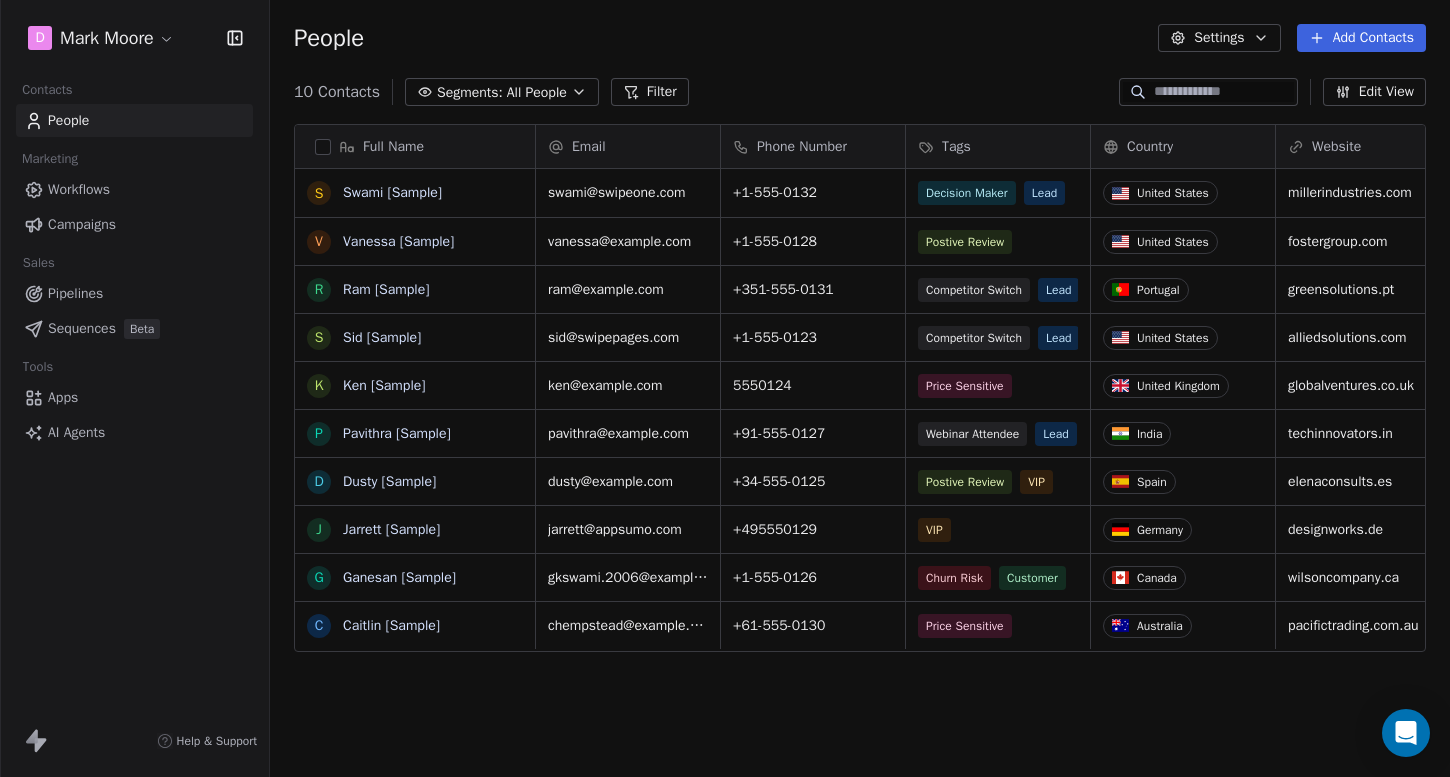 click on "Apps" at bounding box center (63, 397) 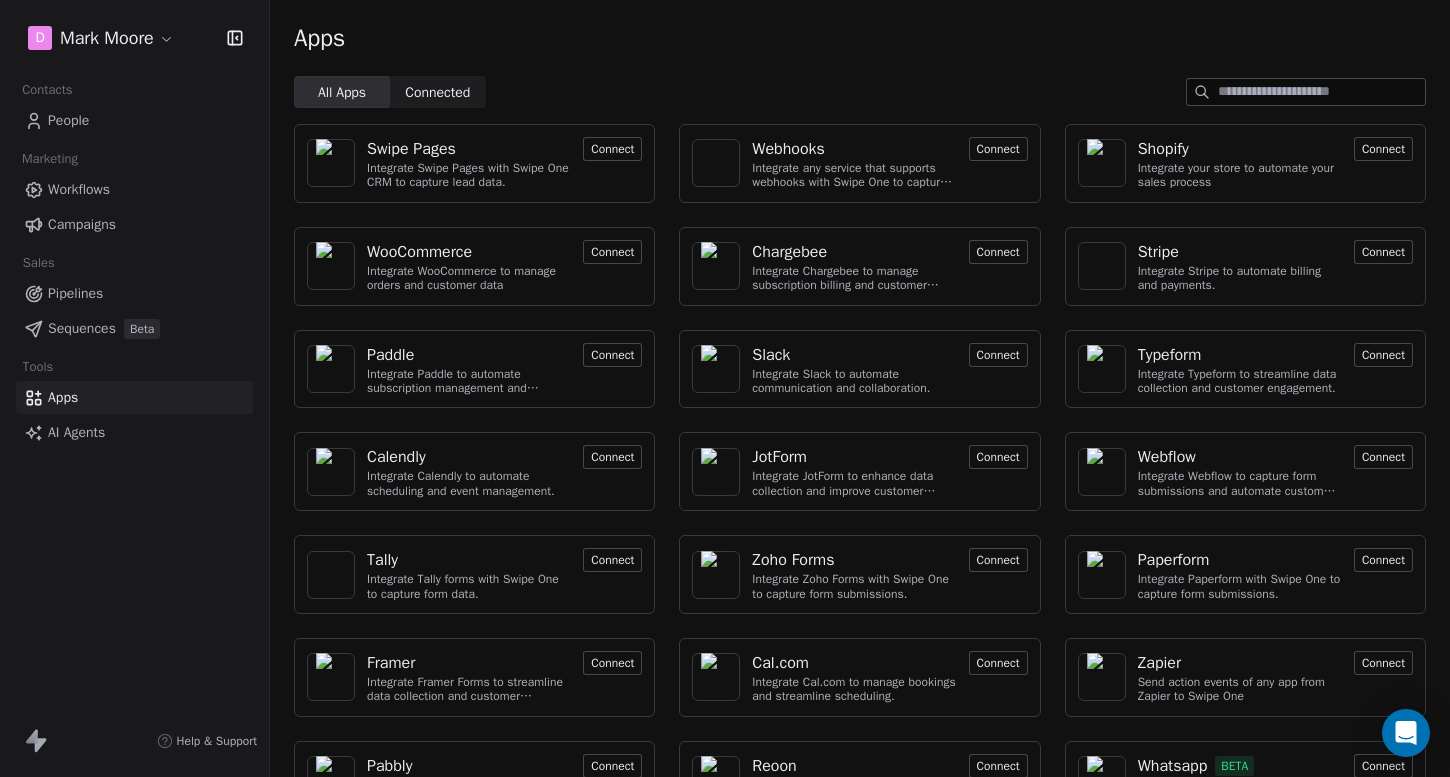 click on "Connected Connected" at bounding box center (438, 92) 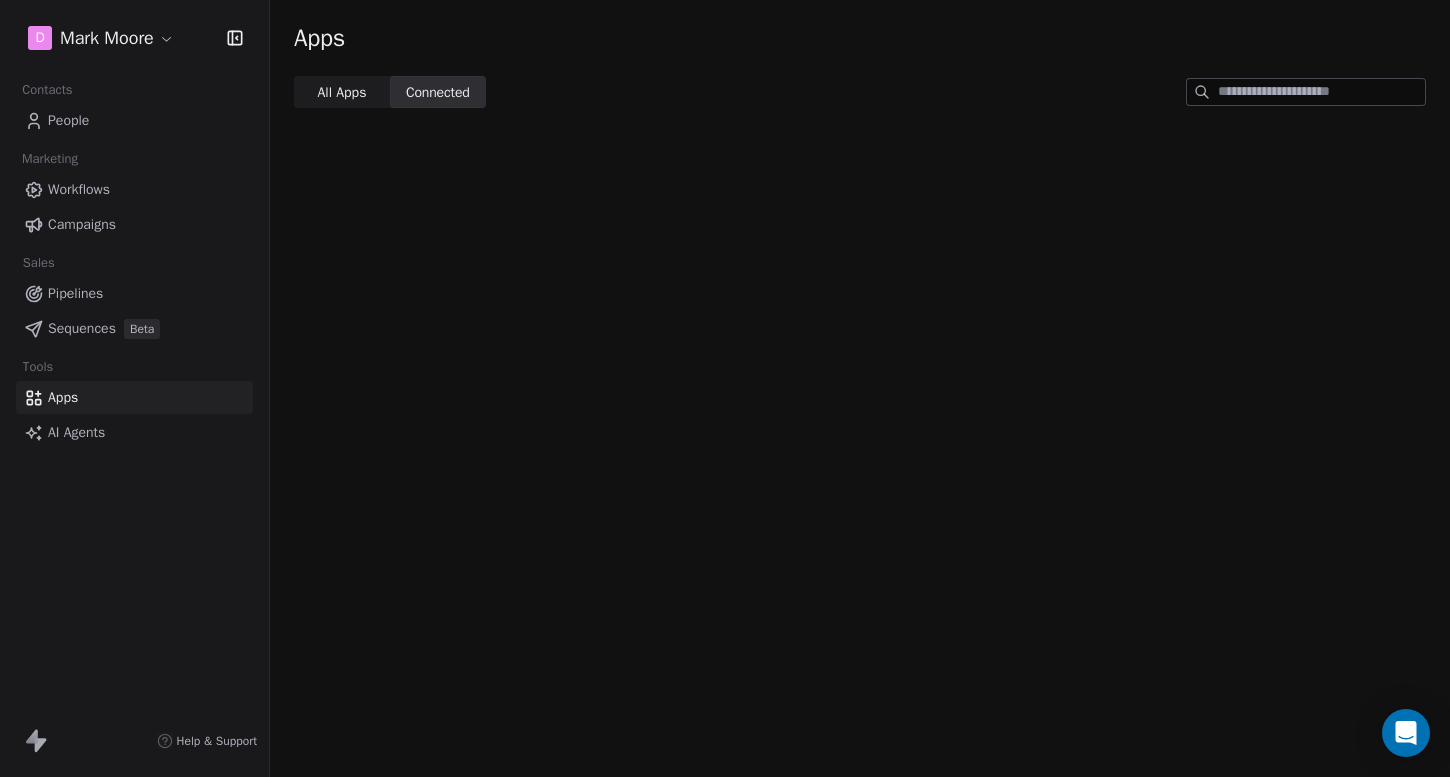 click on "All Apps All Apps" at bounding box center [342, 92] 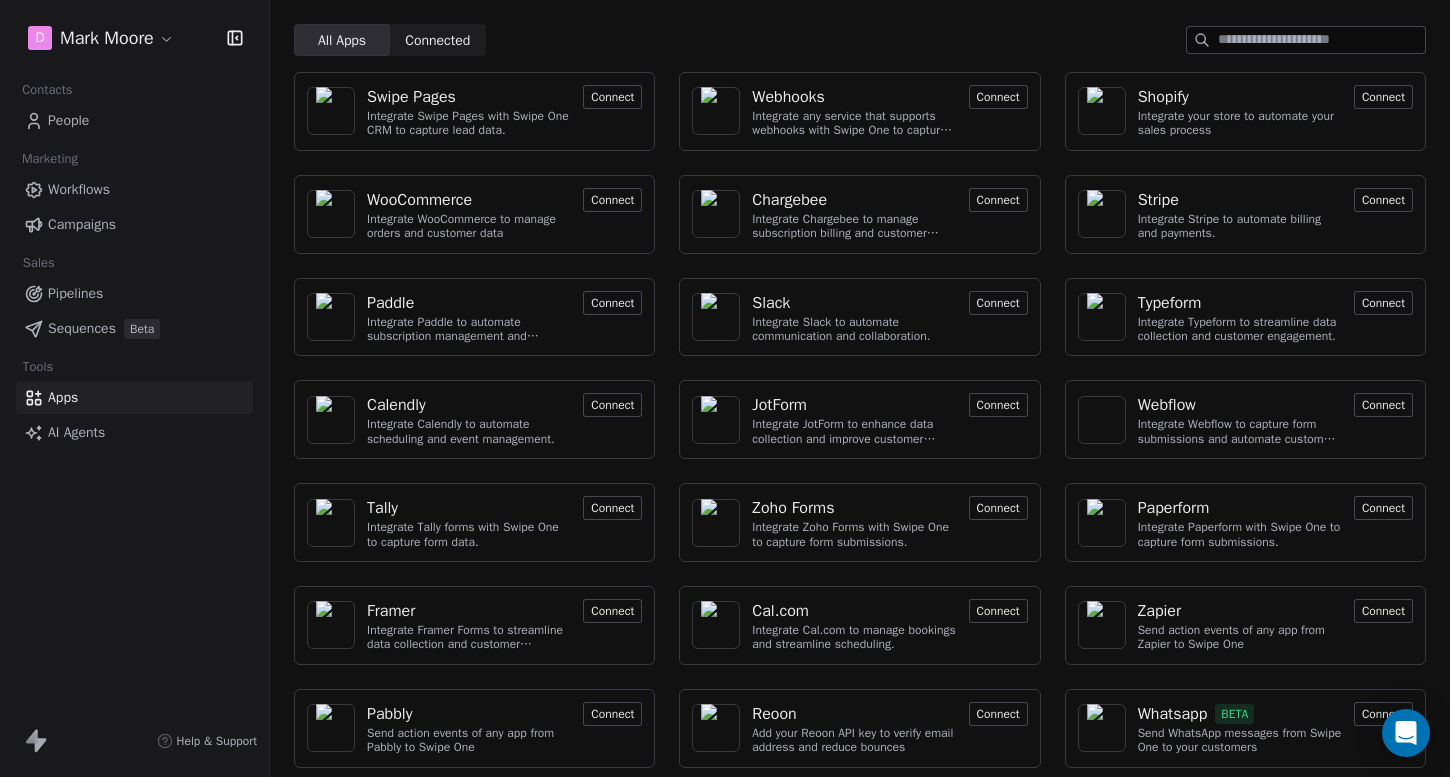 scroll, scrollTop: 58, scrollLeft: 0, axis: vertical 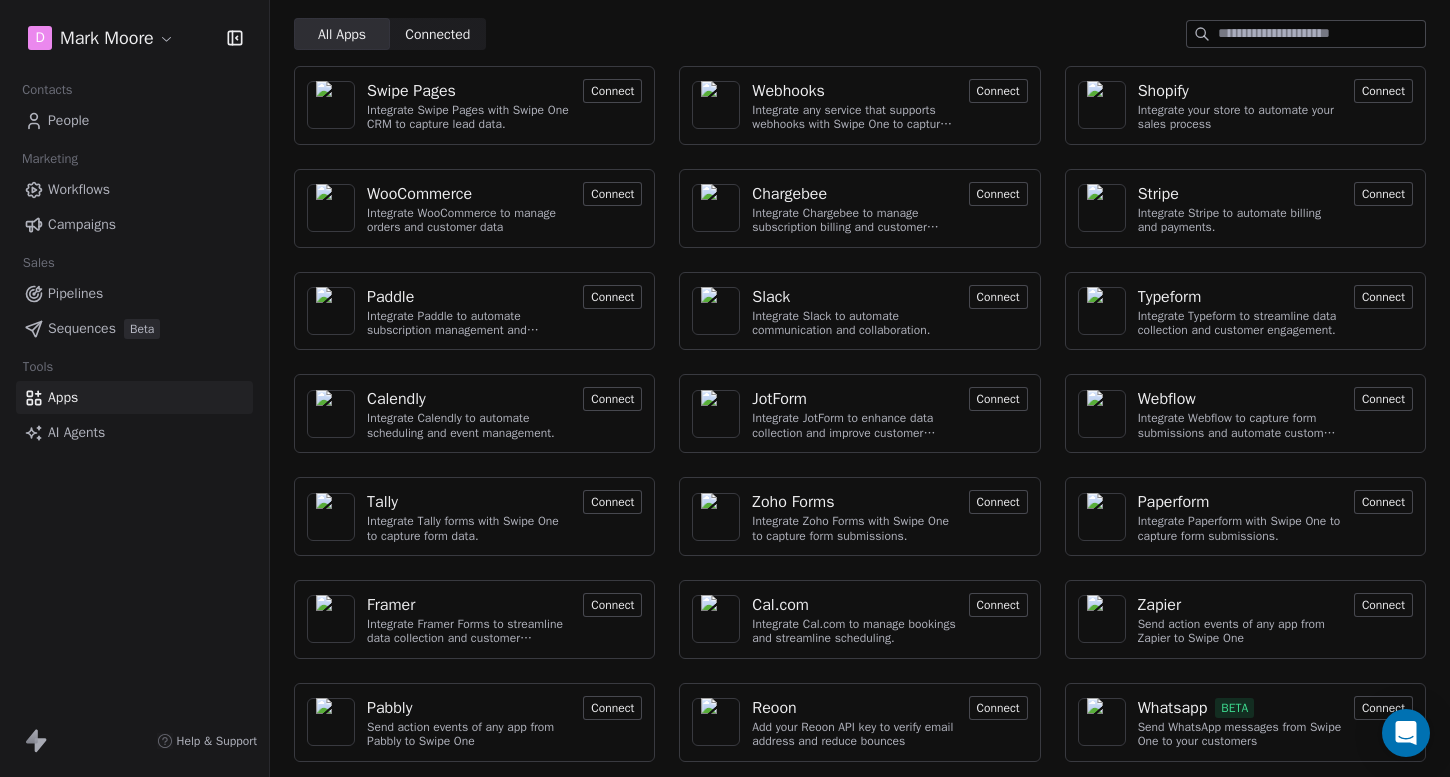 click on "D Mark Moore  Contacts People Marketing Workflows Campaigns Sales Pipelines Sequences Beta Tools Apps AI Agents Help & Support Apps All Apps All Apps Connected Connected Swipe Pages Integrate Swipe Pages with Swipe One CRM to capture lead data. Connect Webhooks Integrate any service that supports webhooks with Swipe One to capture and automate data workflows. Connect Shopify Integrate your store to automate your sales process Connect WooCommerce Integrate WooCommerce to manage orders and customer data Connect Chargebee Integrate Chargebee to manage subscription billing and customer data. Connect Stripe Integrate Stripe to automate billing and payments. Connect Paddle Integrate Paddle to automate subscription management and customer engagement. Connect Slack Integrate Slack to automate communication and collaboration. Connect Typeform Integrate Typeform to streamline data collection and customer engagement. Connect Calendly Integrate Calendly to automate scheduling and event management. Connect JotForm Tally" at bounding box center [725, 388] 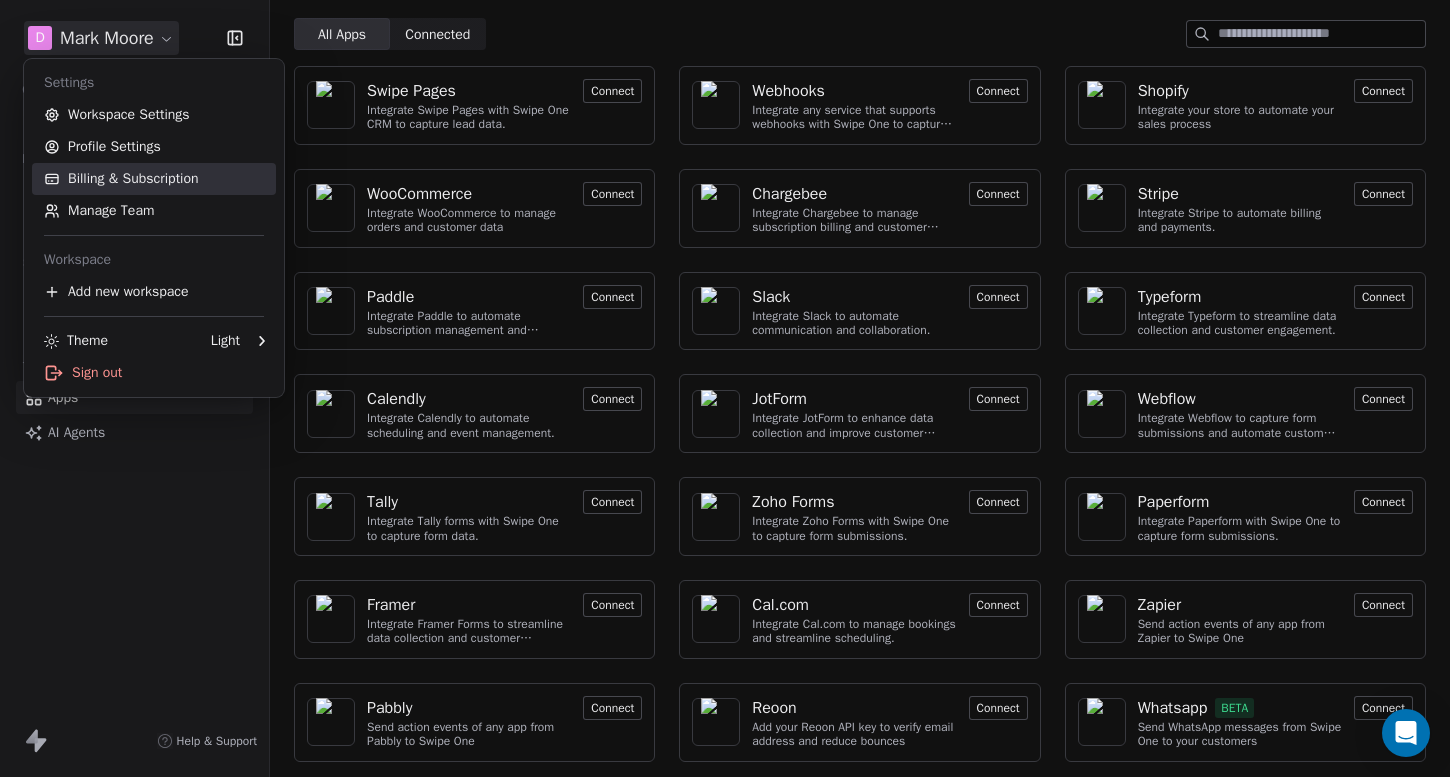 click on "Billing & Subscription" at bounding box center (154, 179) 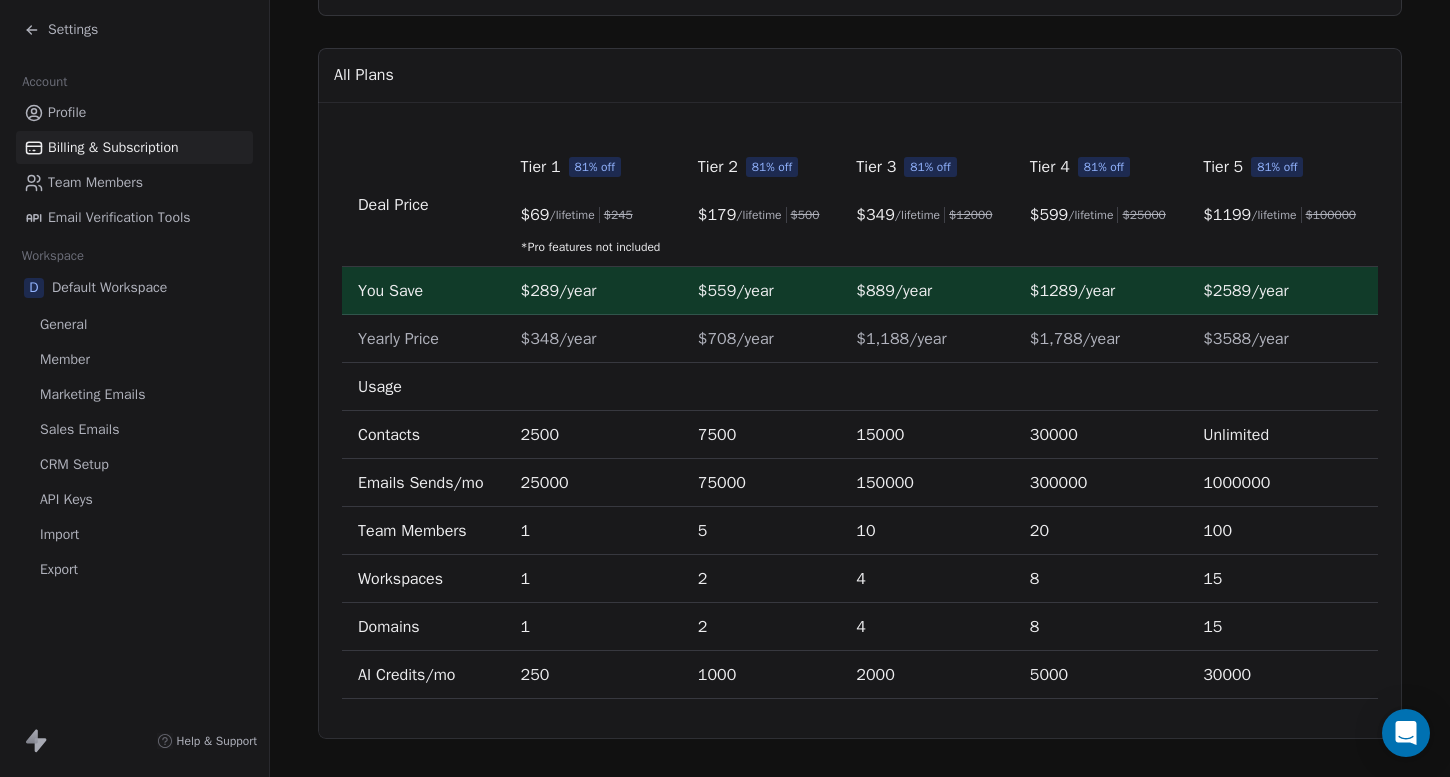 scroll, scrollTop: 647, scrollLeft: 0, axis: vertical 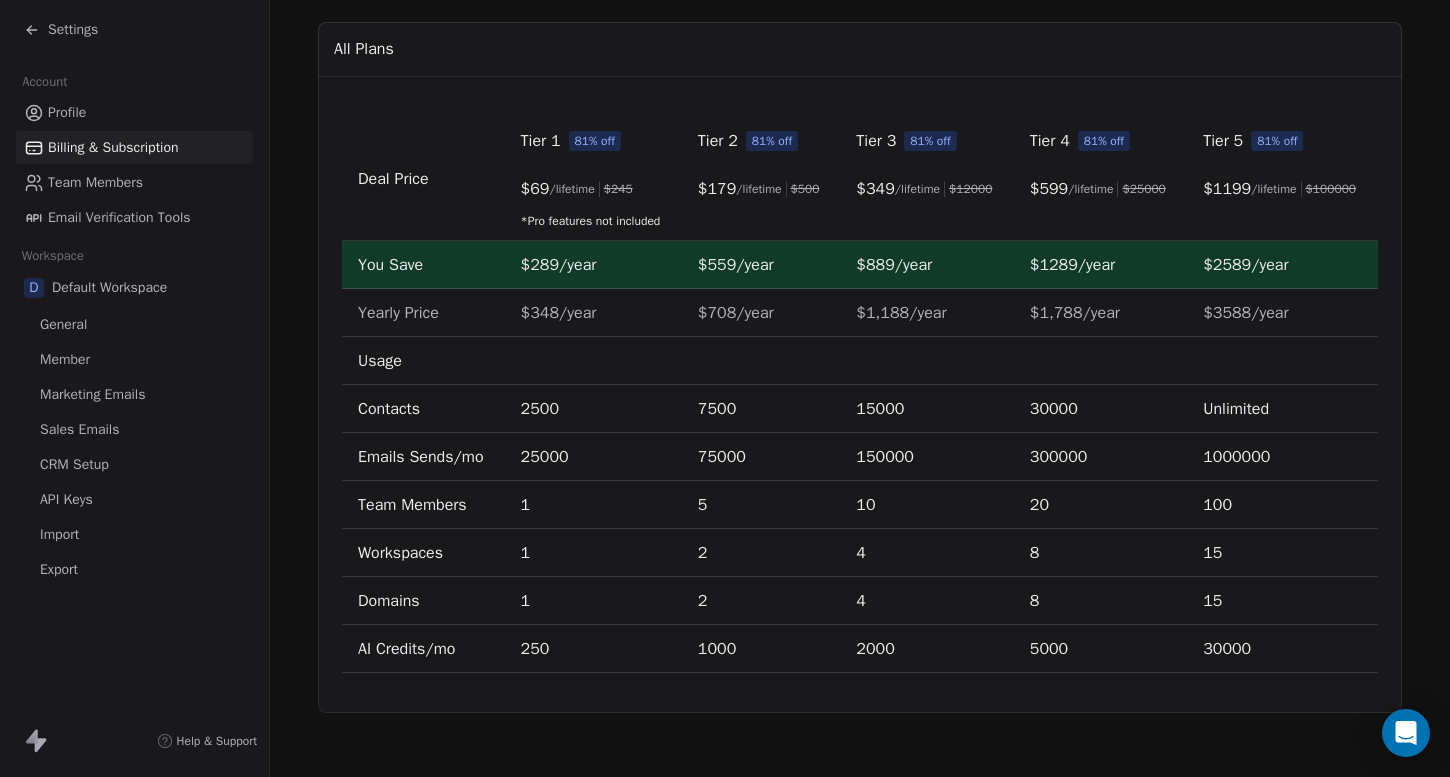 click on "Sales Emails" at bounding box center [79, 429] 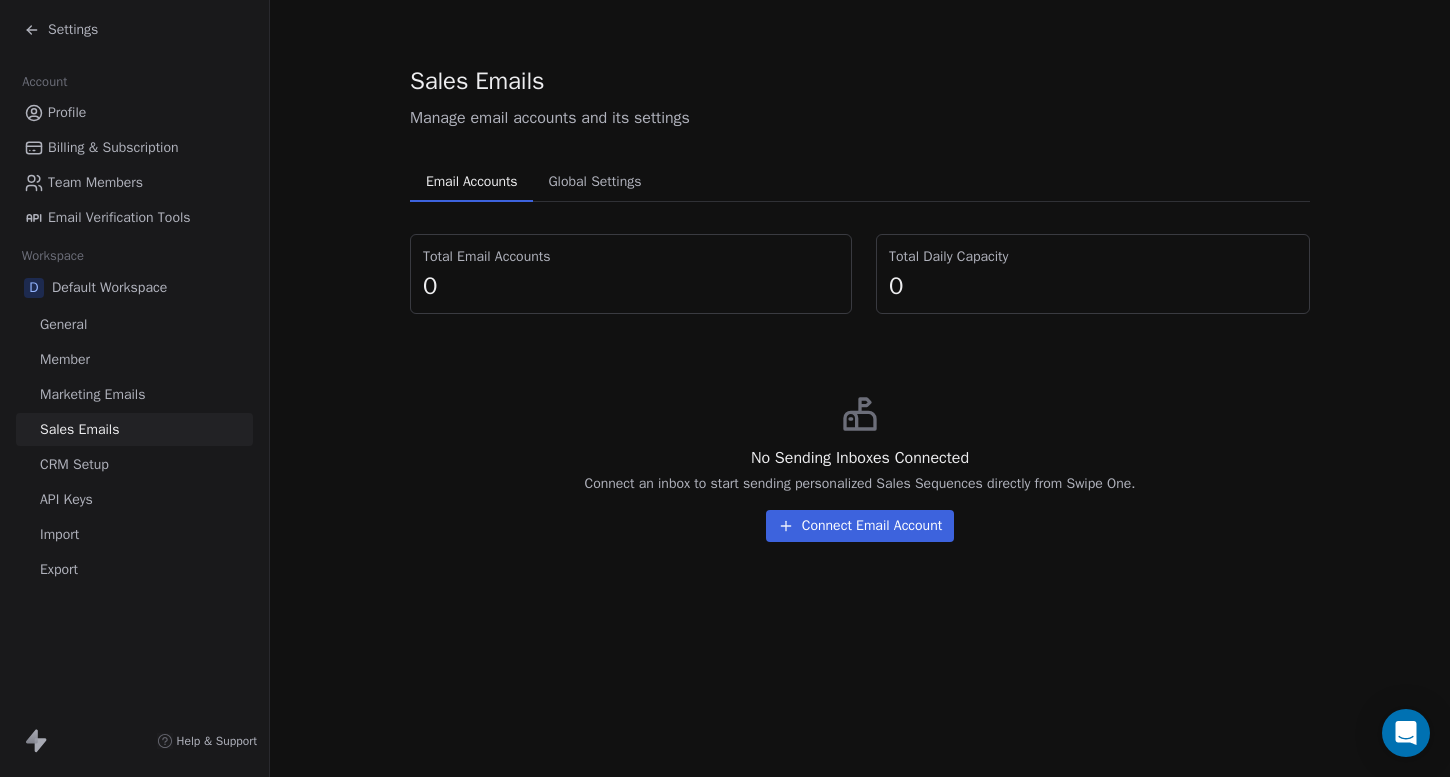 click on "Marketing Emails" at bounding box center [92, 394] 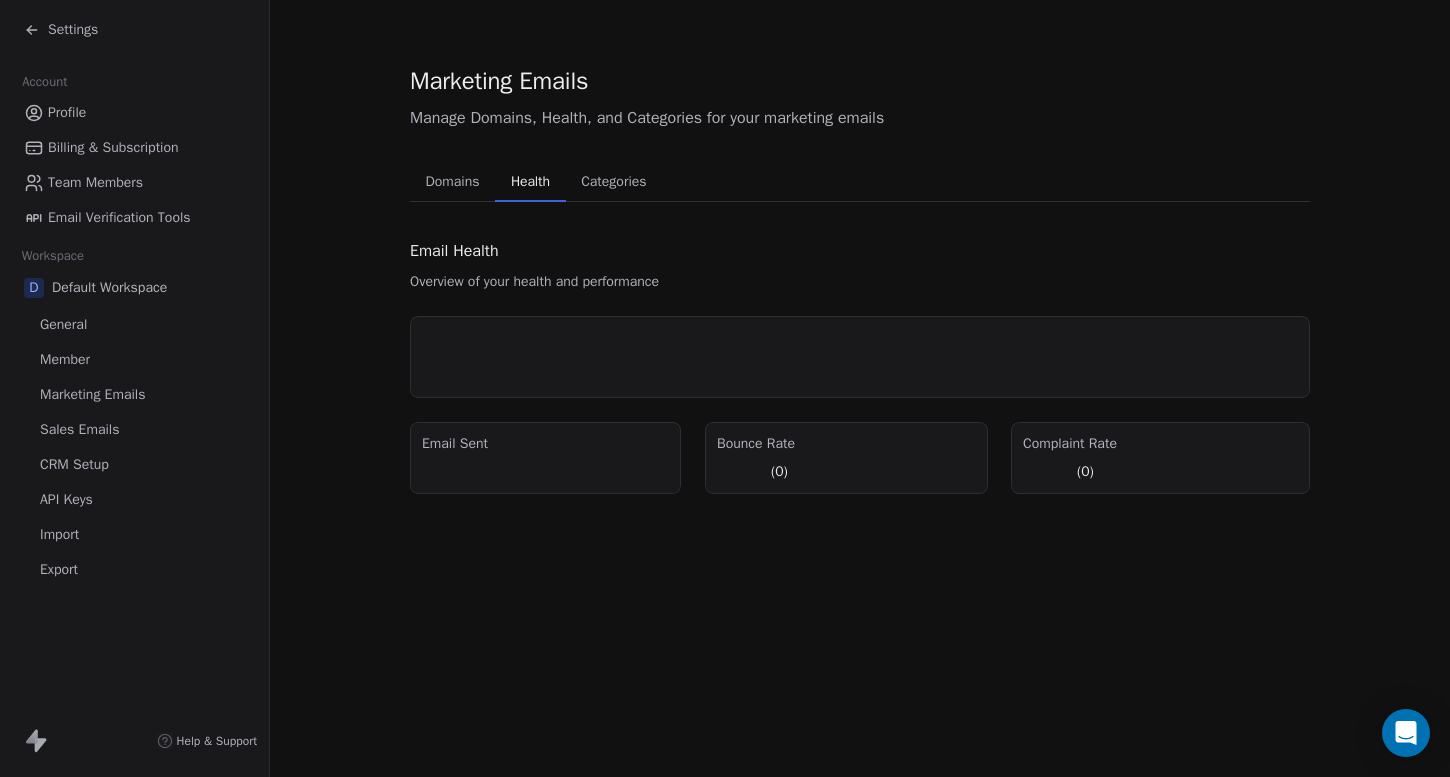 click on "Health" at bounding box center [530, 182] 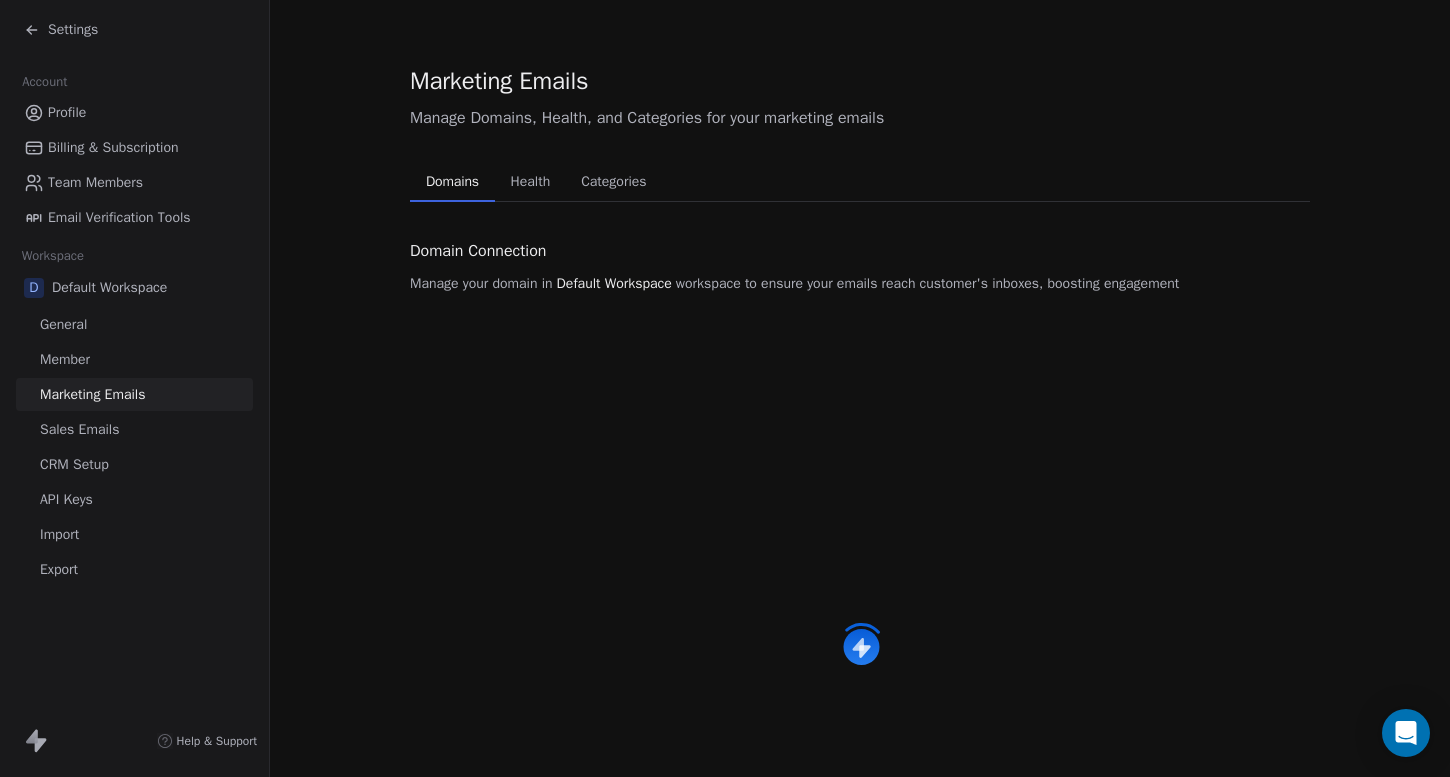 click on "Domains" at bounding box center [452, 182] 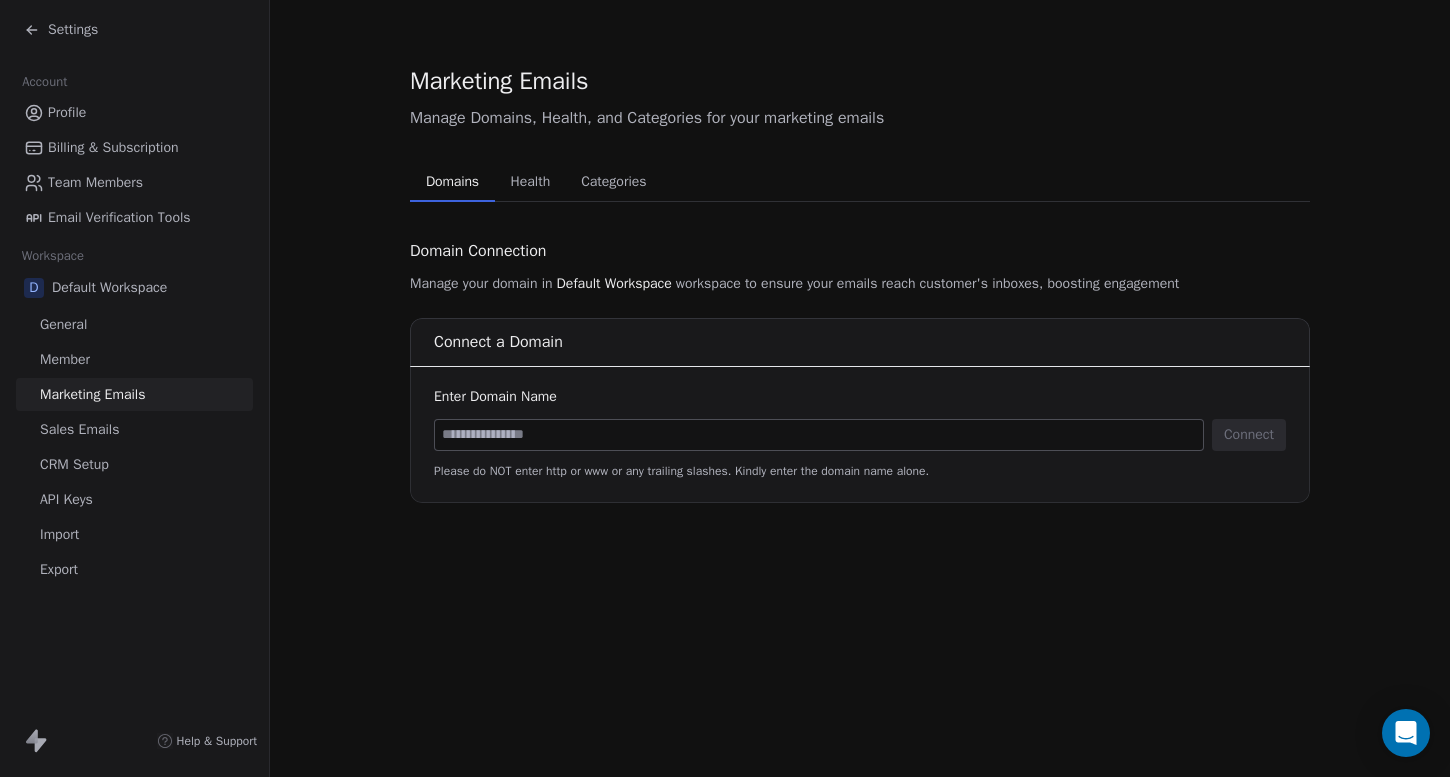 click on "General" at bounding box center (63, 324) 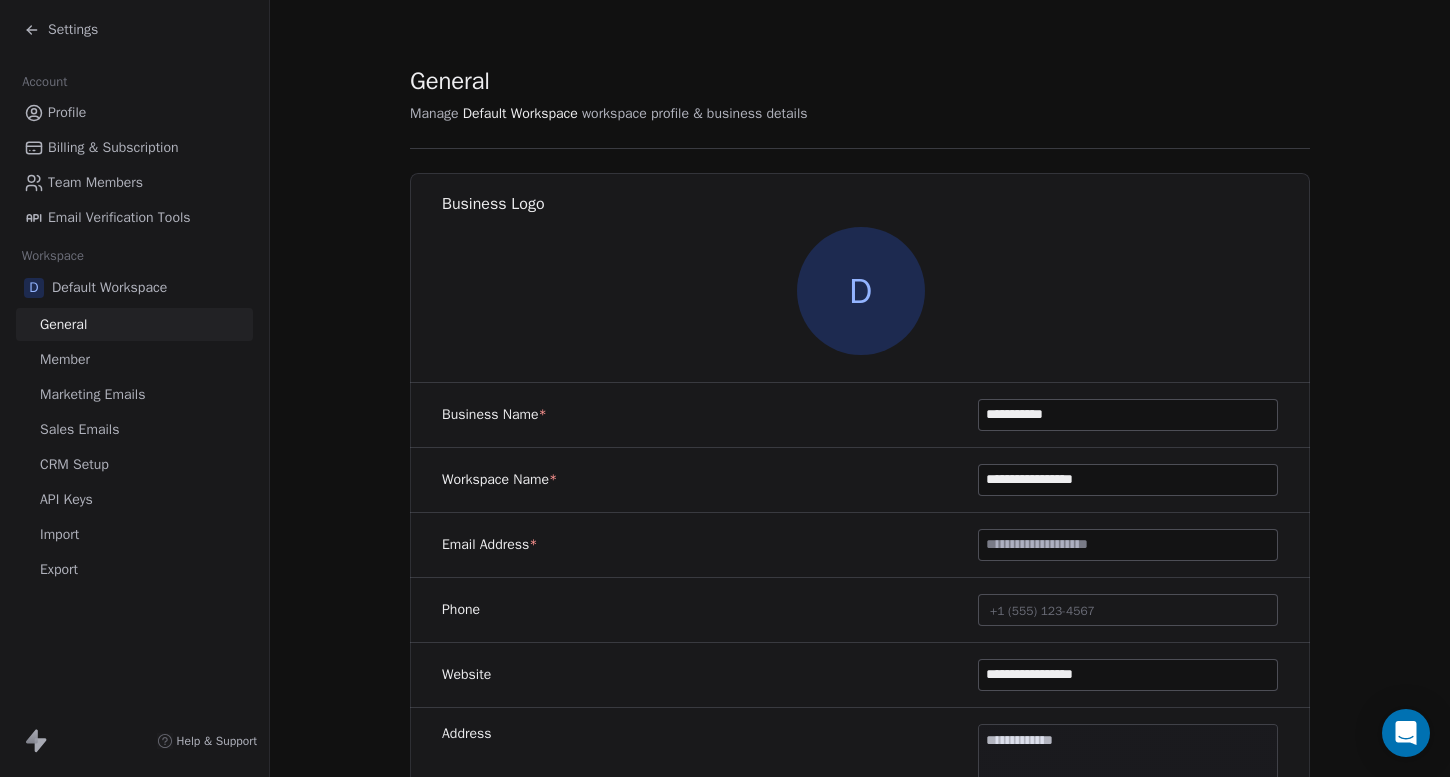 click on "API Keys" at bounding box center [66, 499] 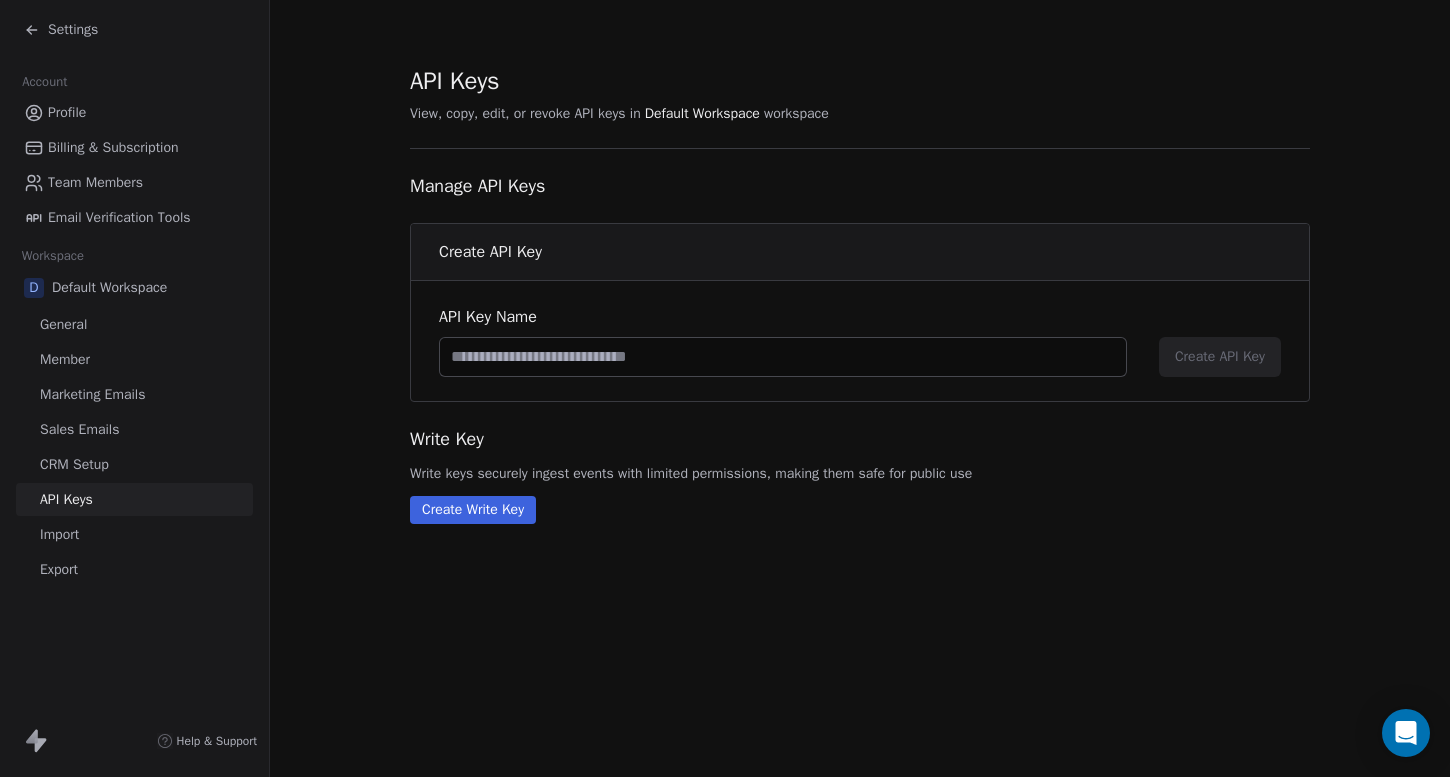 click on "Import" at bounding box center [134, 534] 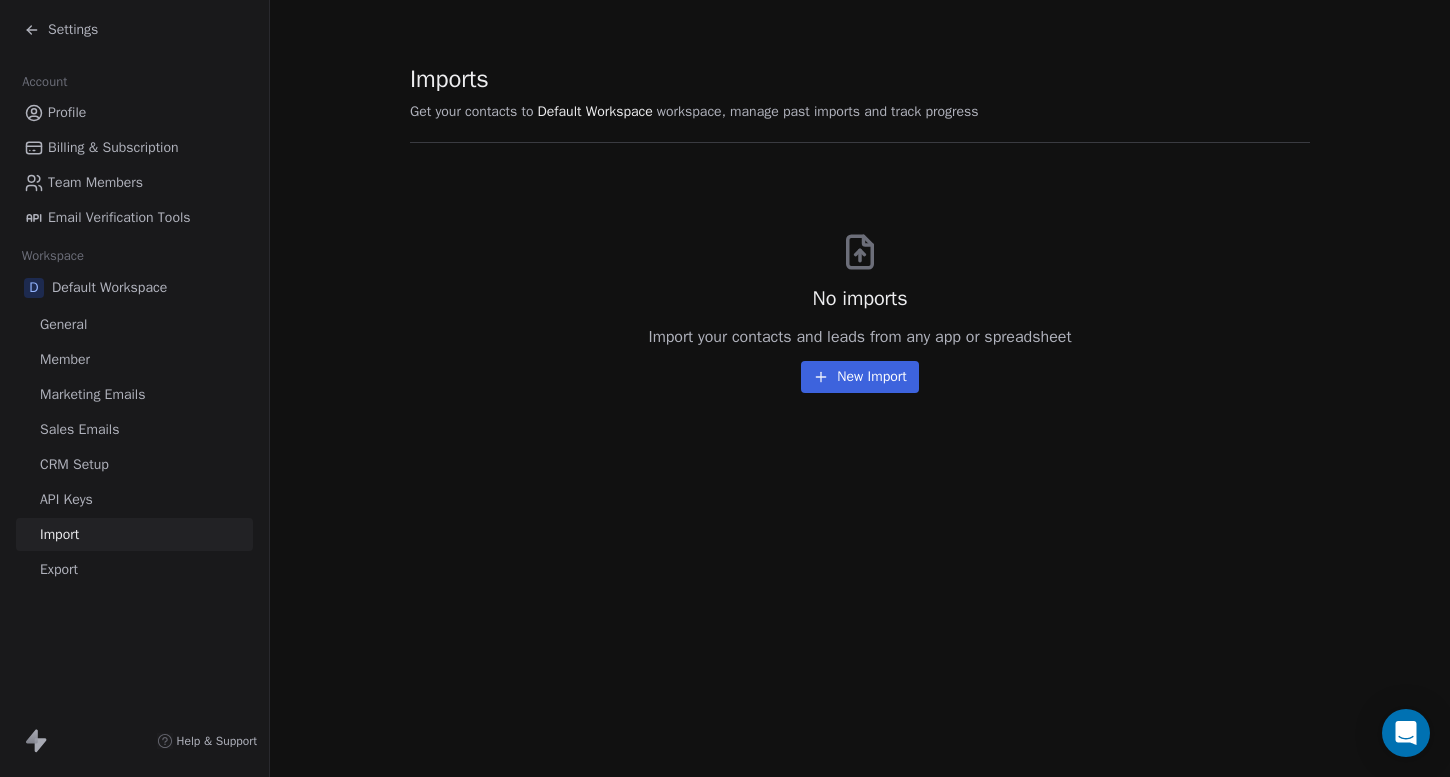 click on "Export" at bounding box center (59, 569) 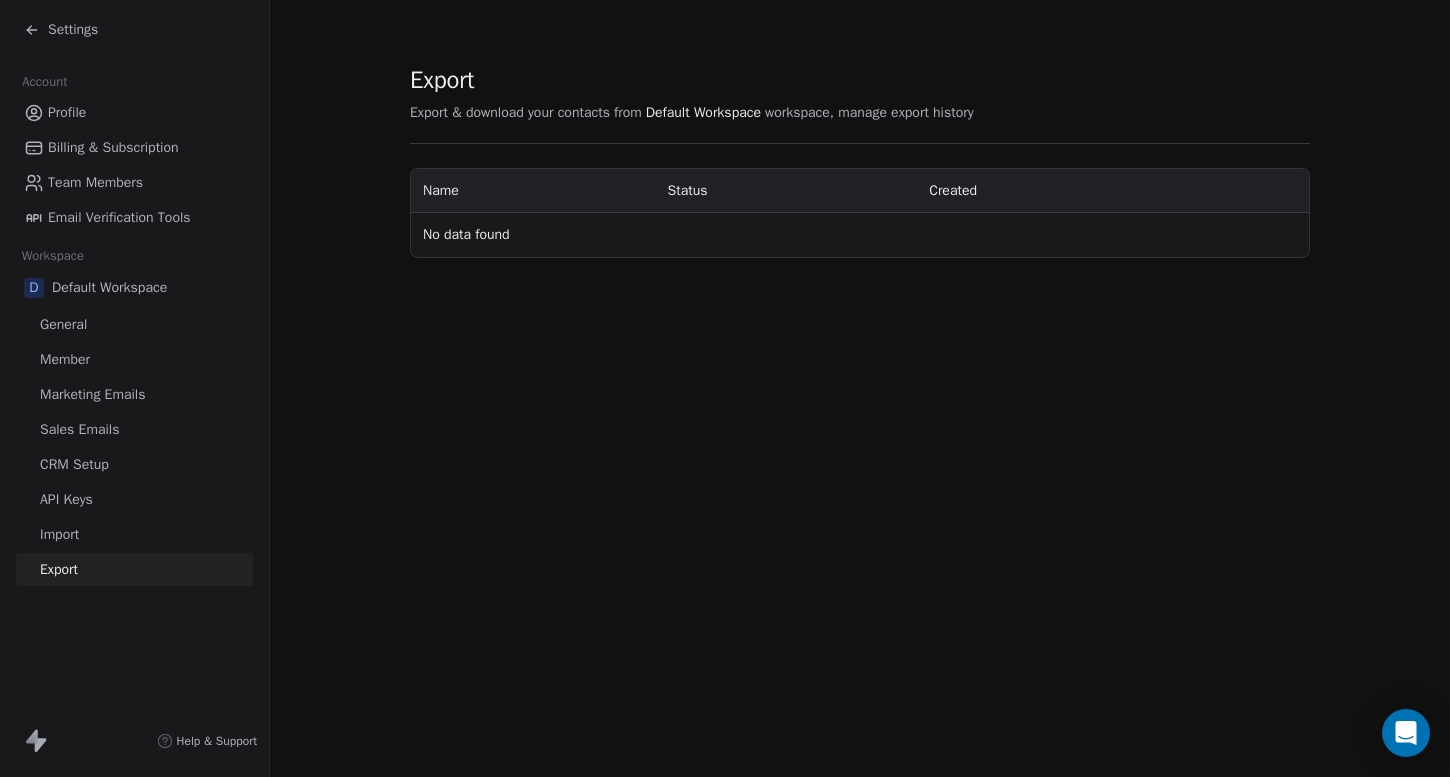 click on "Email Verification Tools" at bounding box center [119, 217] 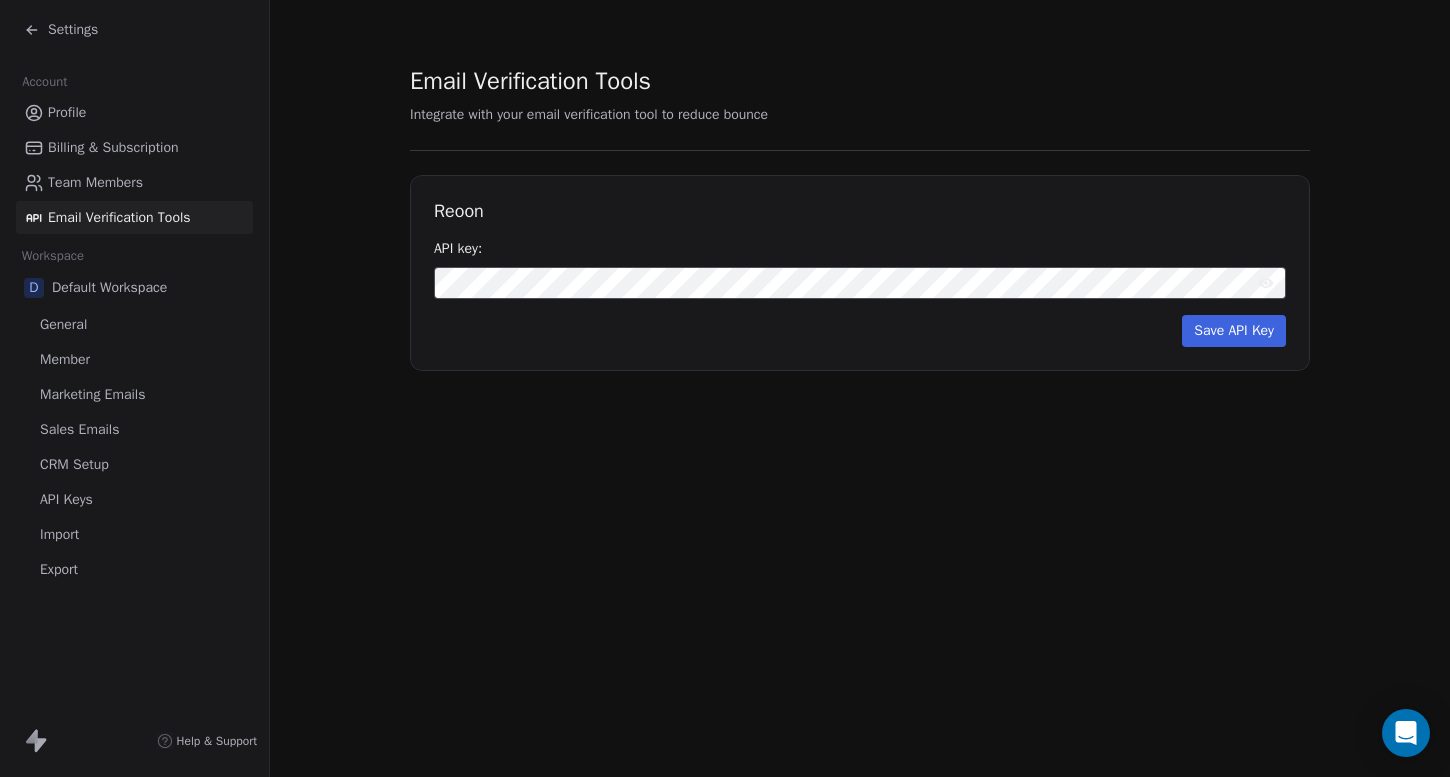 click on "Save API Key" at bounding box center (1234, 331) 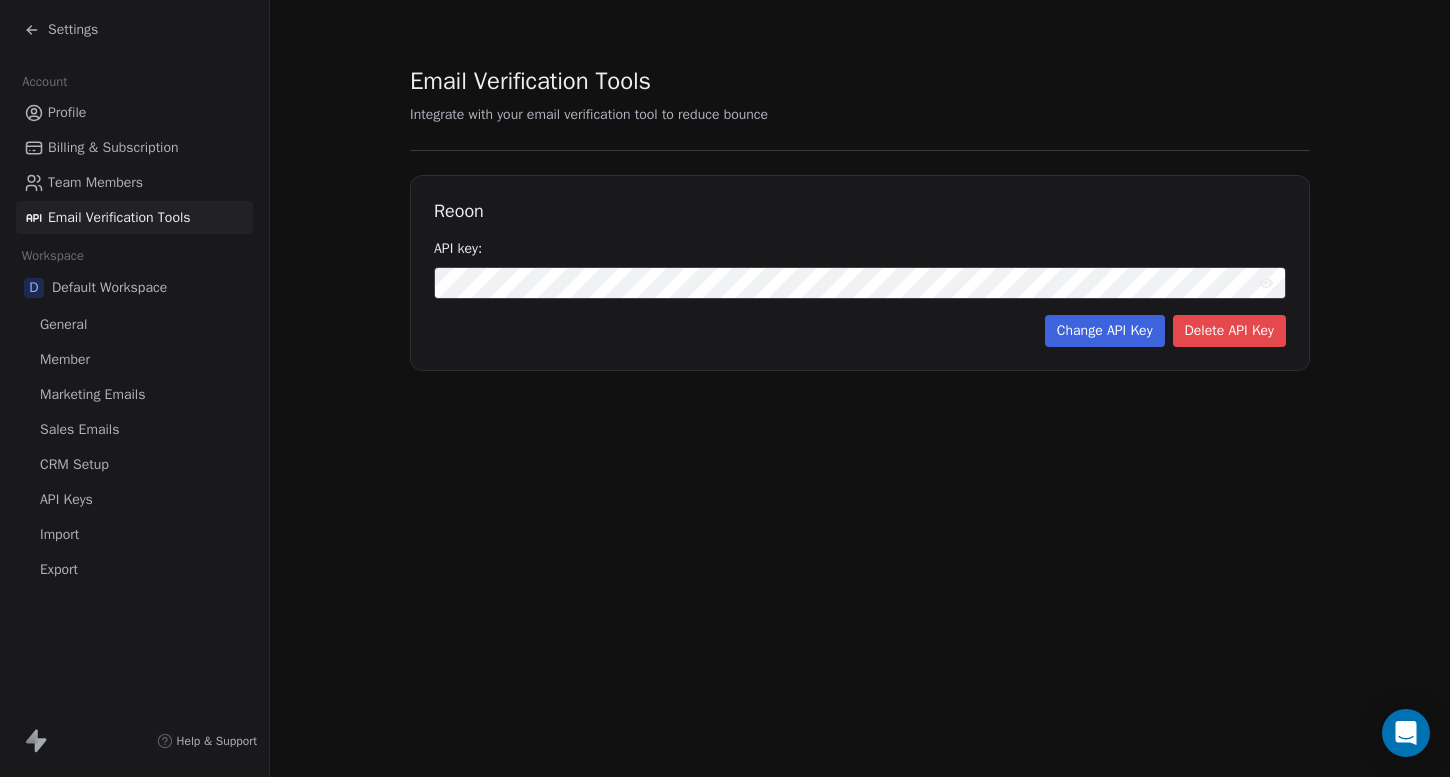 click on "Profile" at bounding box center [67, 112] 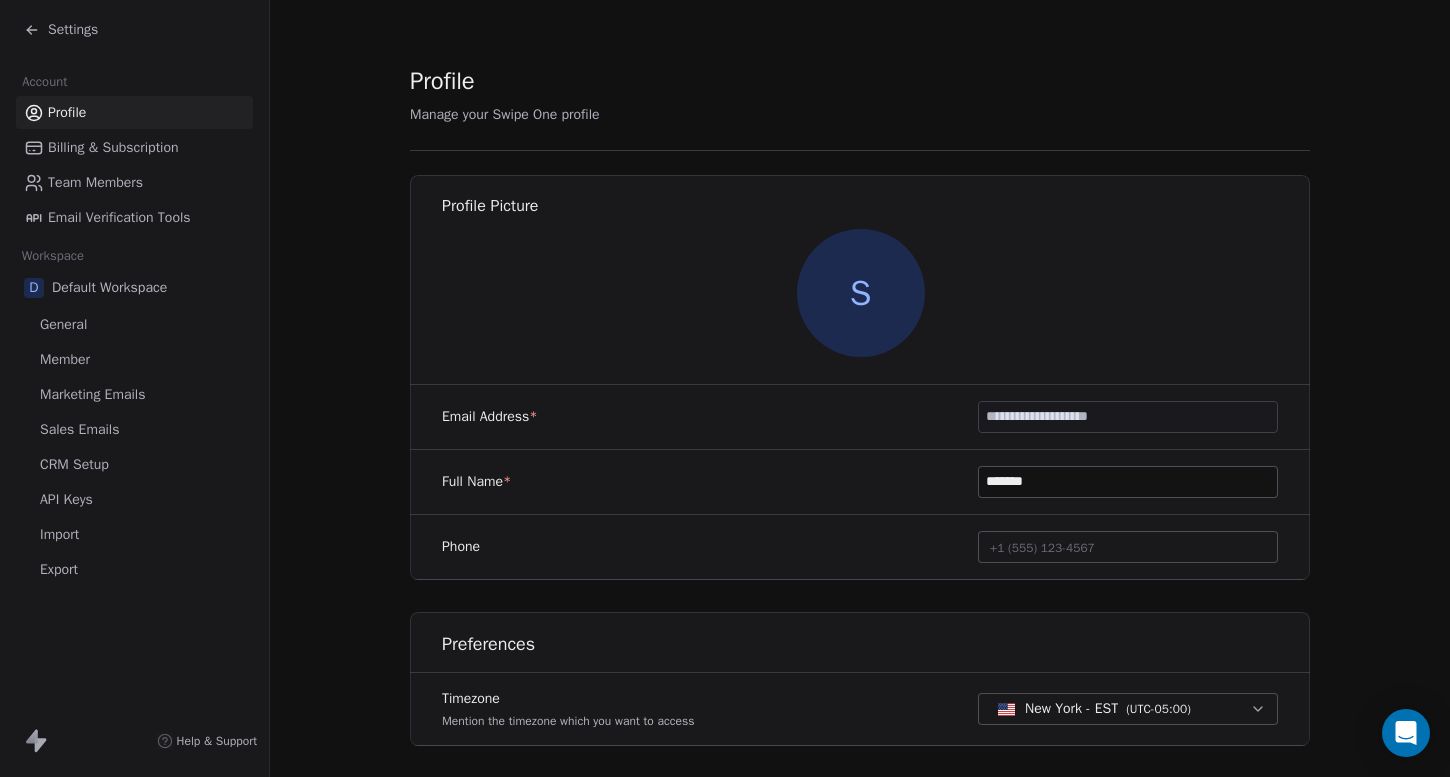 click on "**********" at bounding box center [1128, 417] 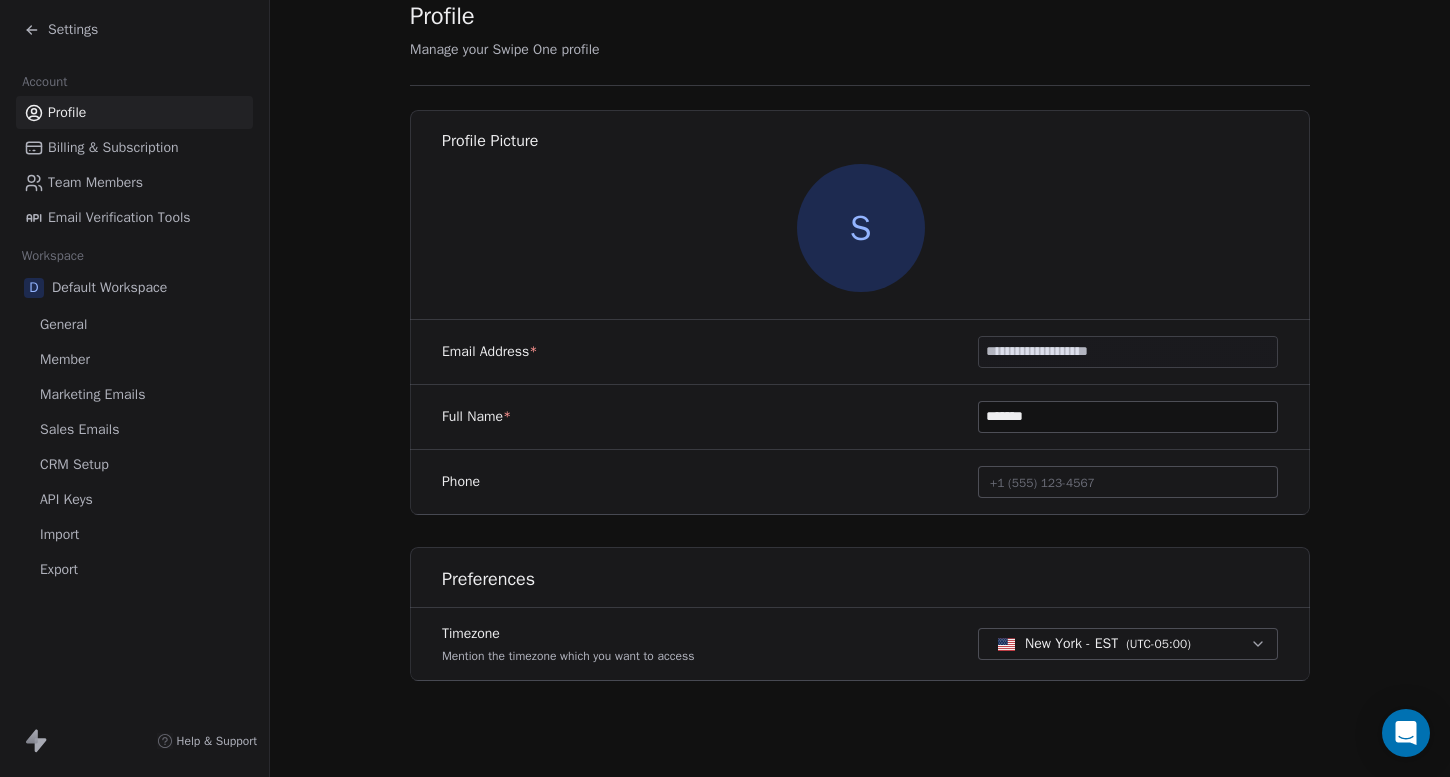 click on "Billing & Subscription" at bounding box center [113, 147] 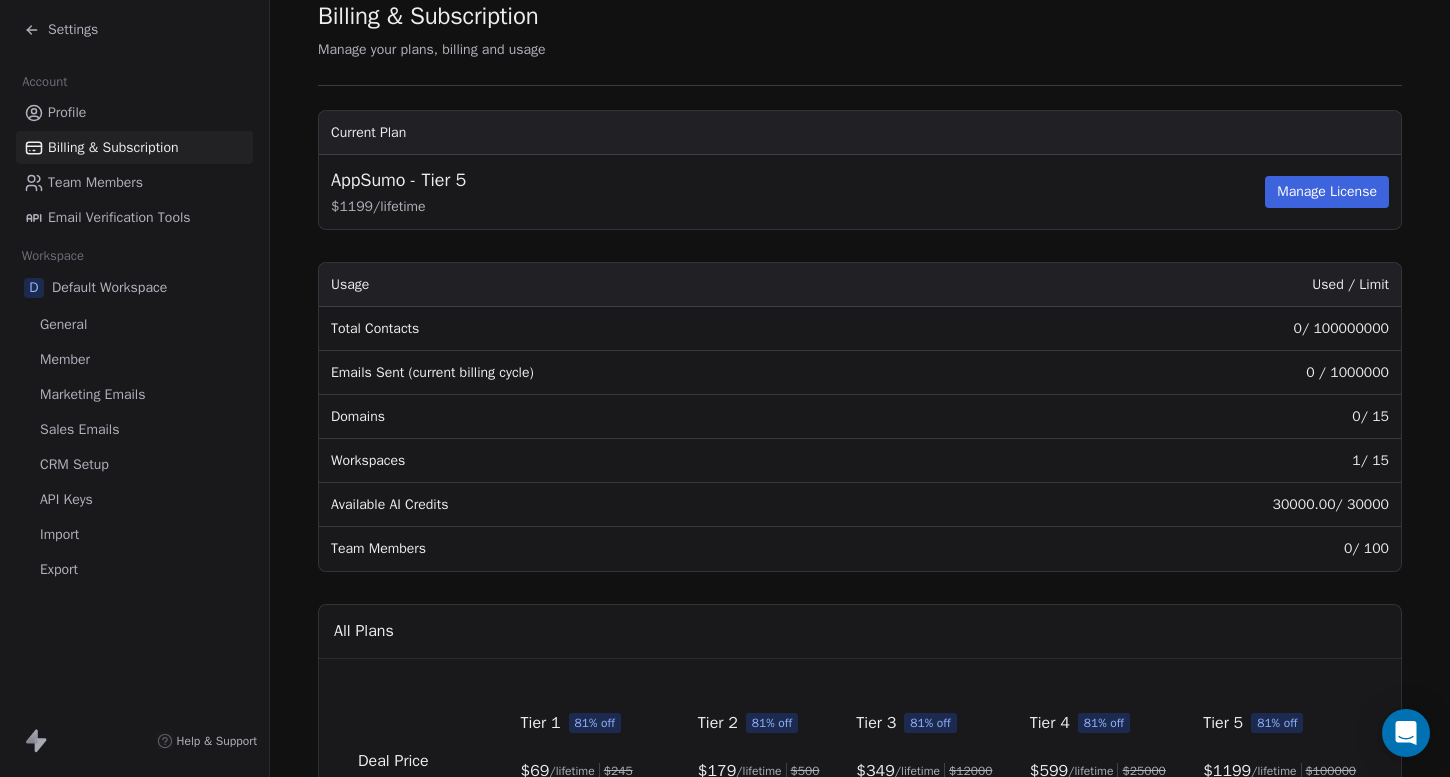 scroll, scrollTop: 0, scrollLeft: 0, axis: both 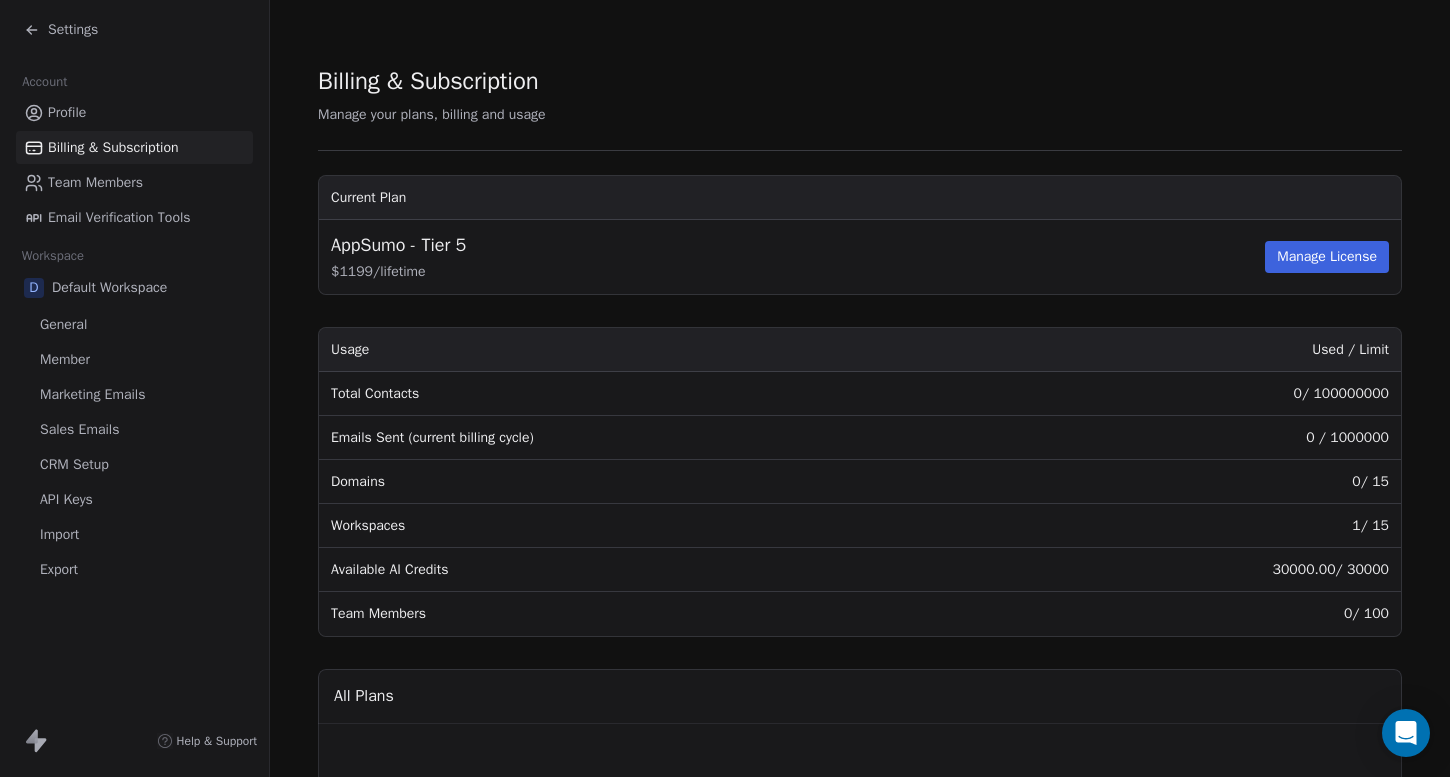 click on "Team Members" at bounding box center [95, 182] 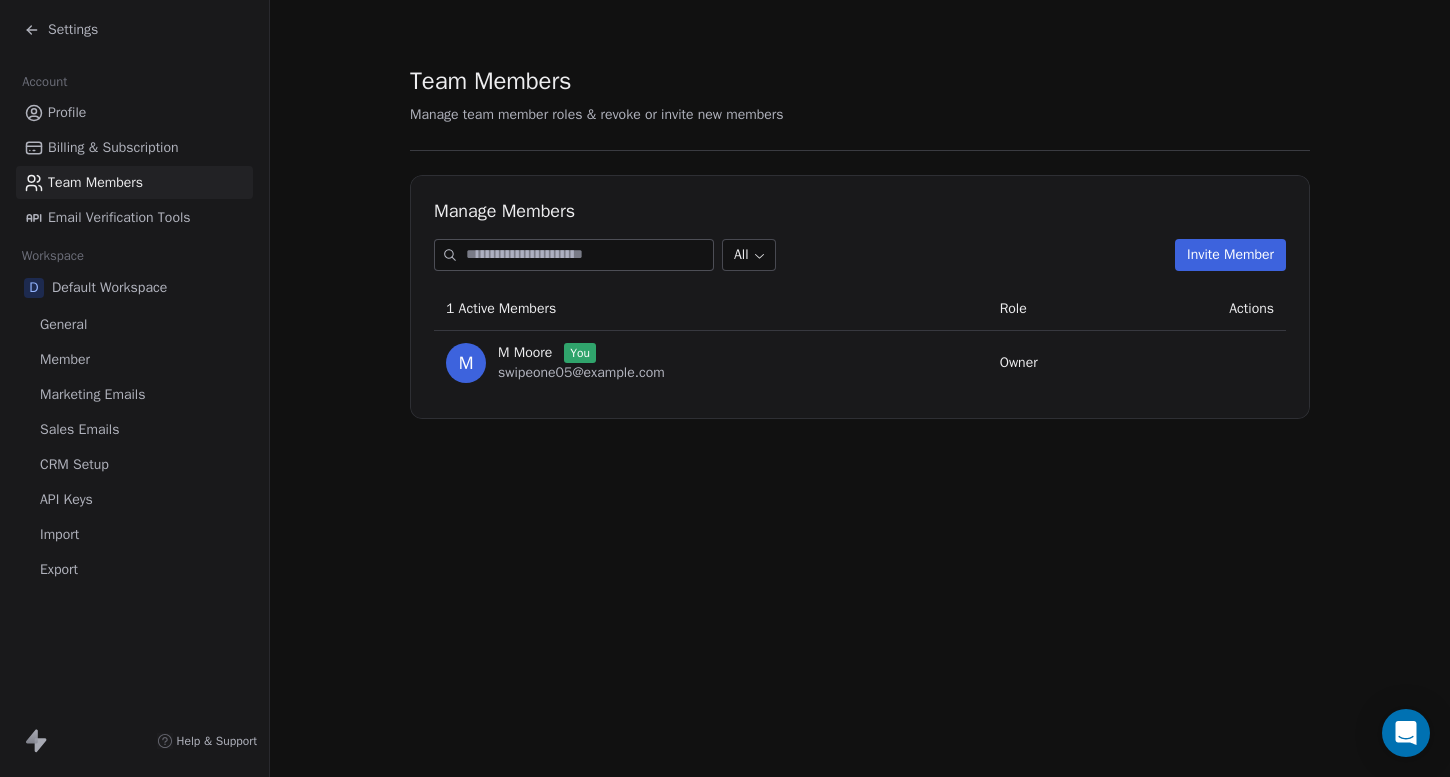 click on "Profile" at bounding box center (134, 112) 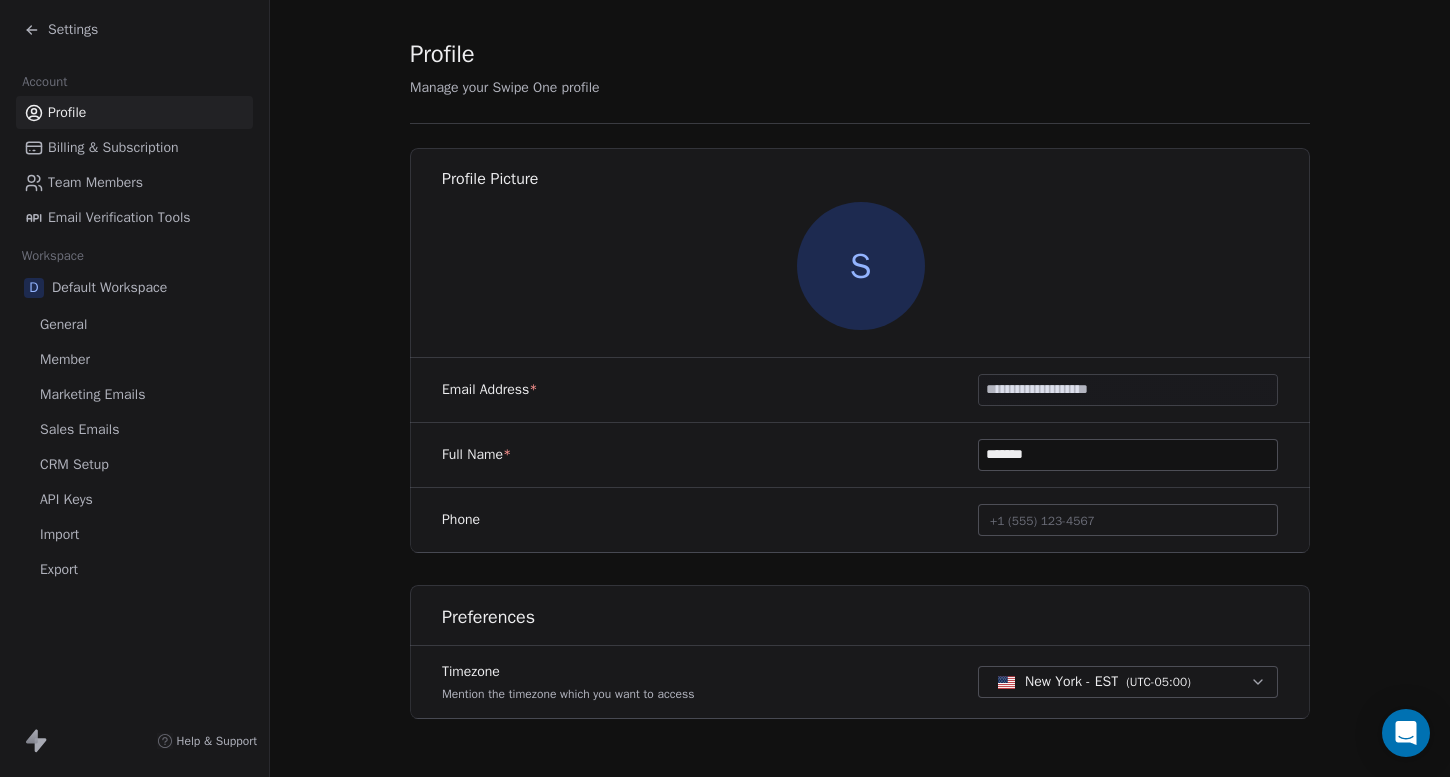 scroll, scrollTop: 30, scrollLeft: 0, axis: vertical 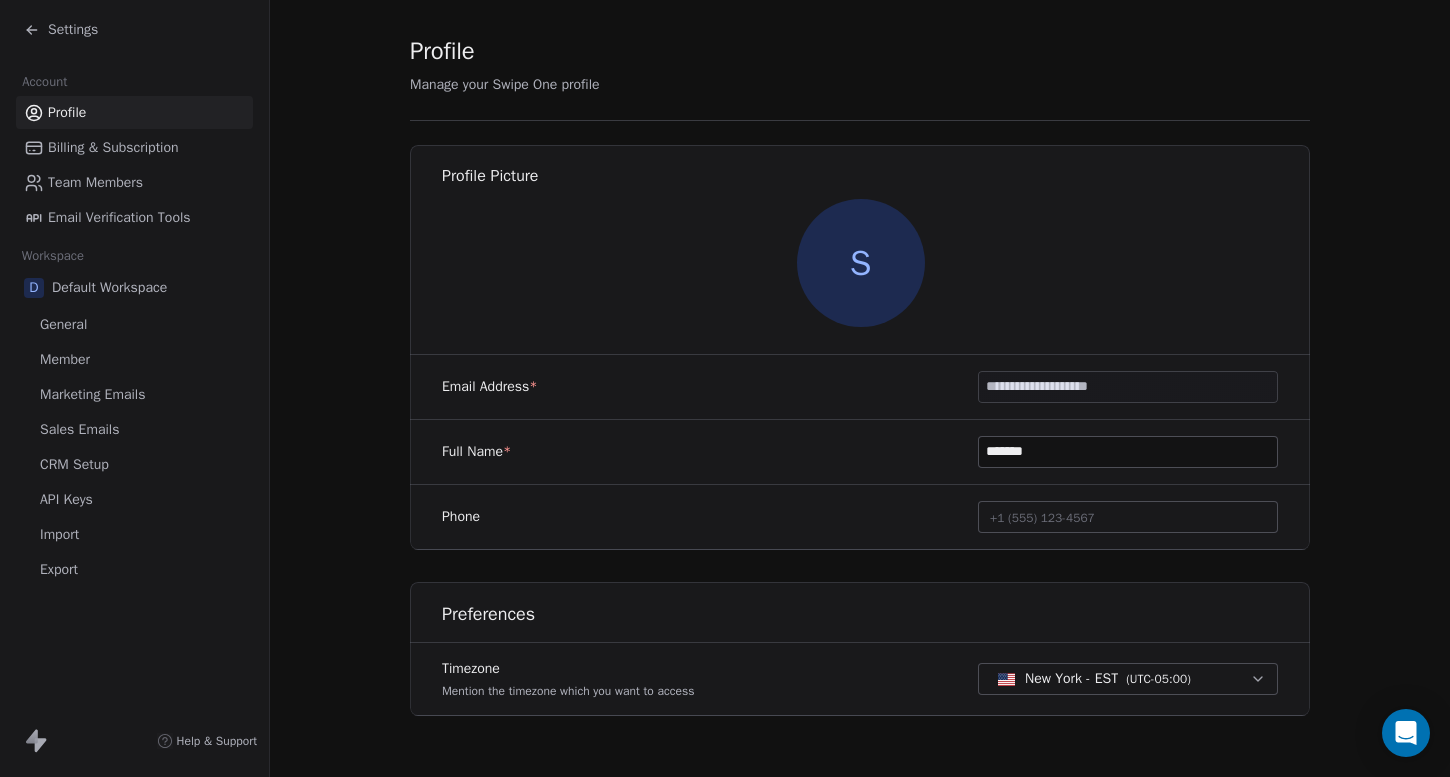 click on "Settings" at bounding box center [138, 30] 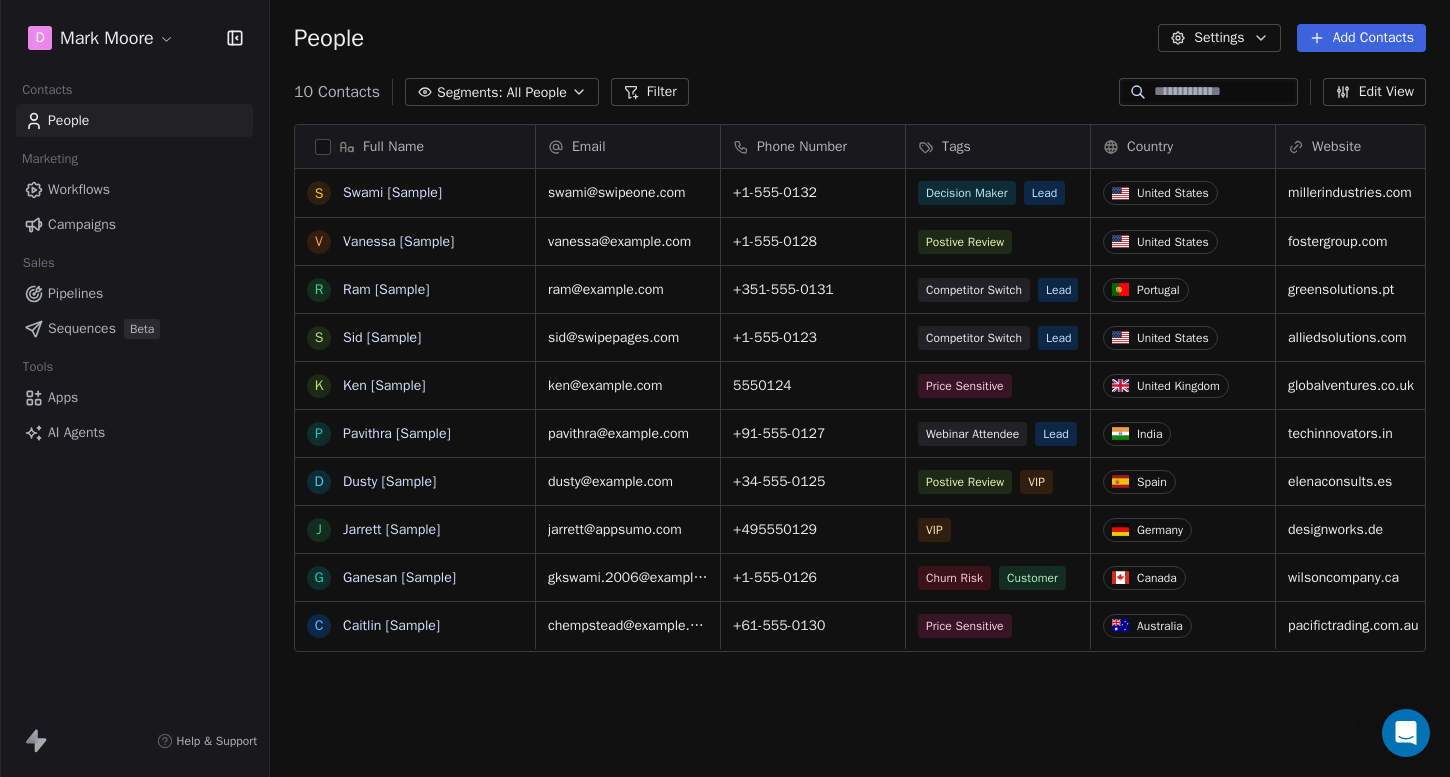 scroll, scrollTop: 16, scrollLeft: 16, axis: both 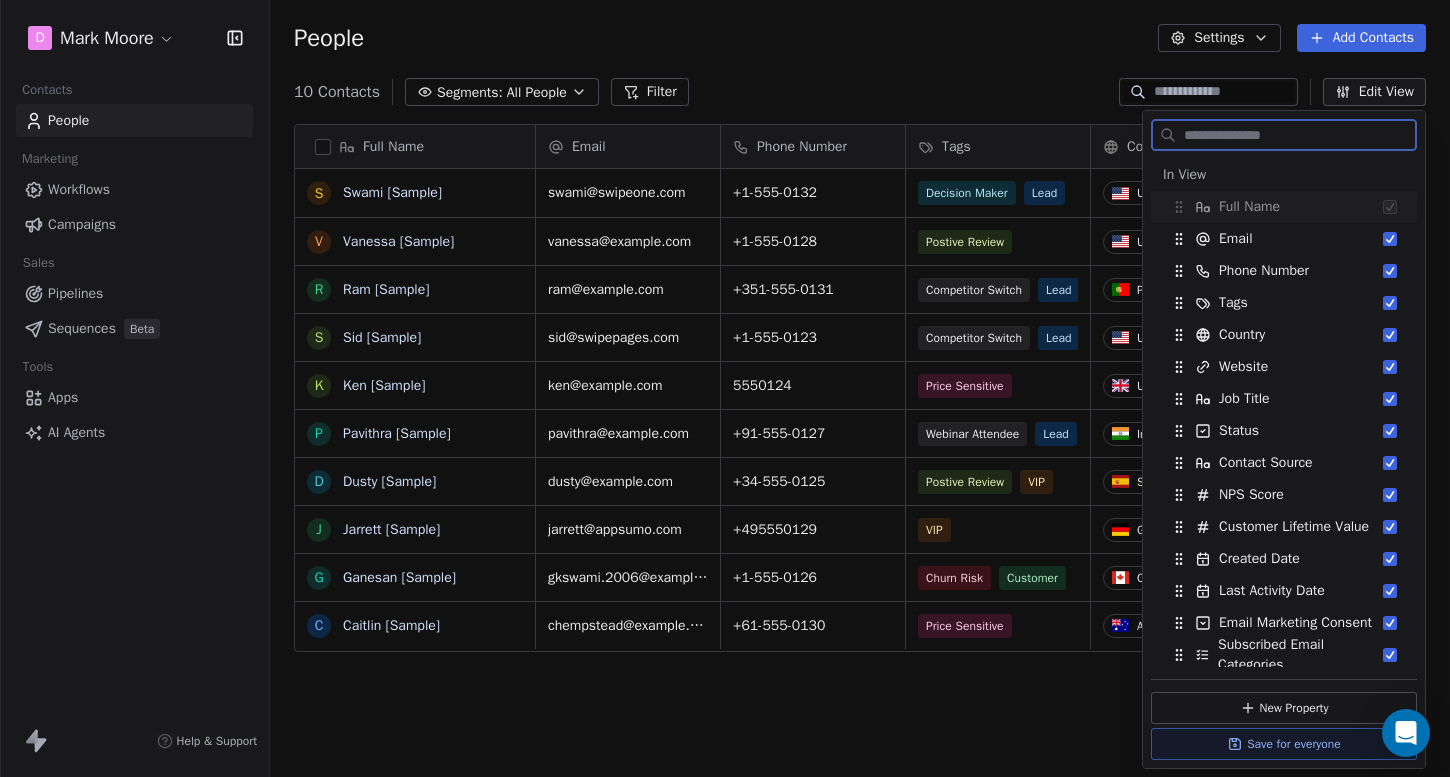 click on "Edit View" at bounding box center [1374, 92] 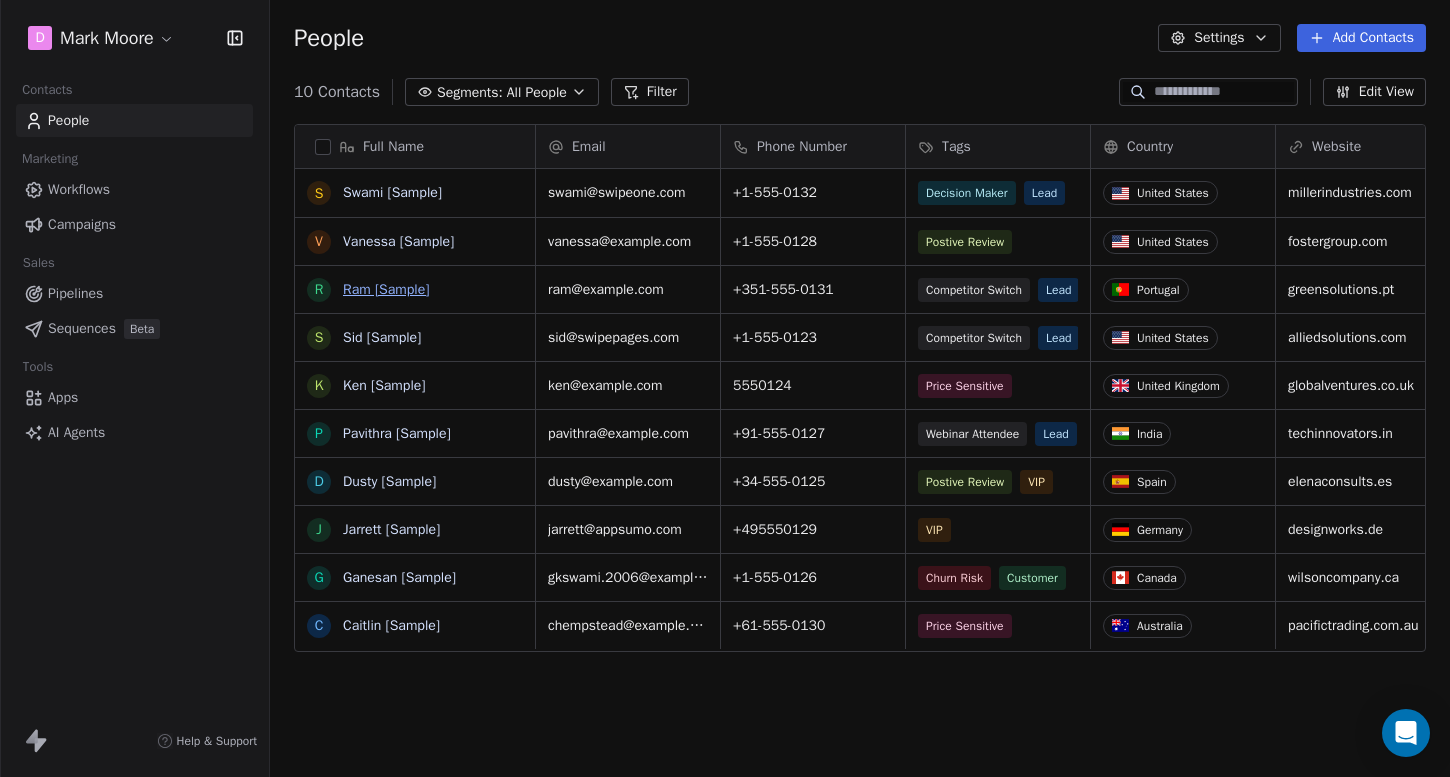 click on "Ram [Sample]" at bounding box center (386, 289) 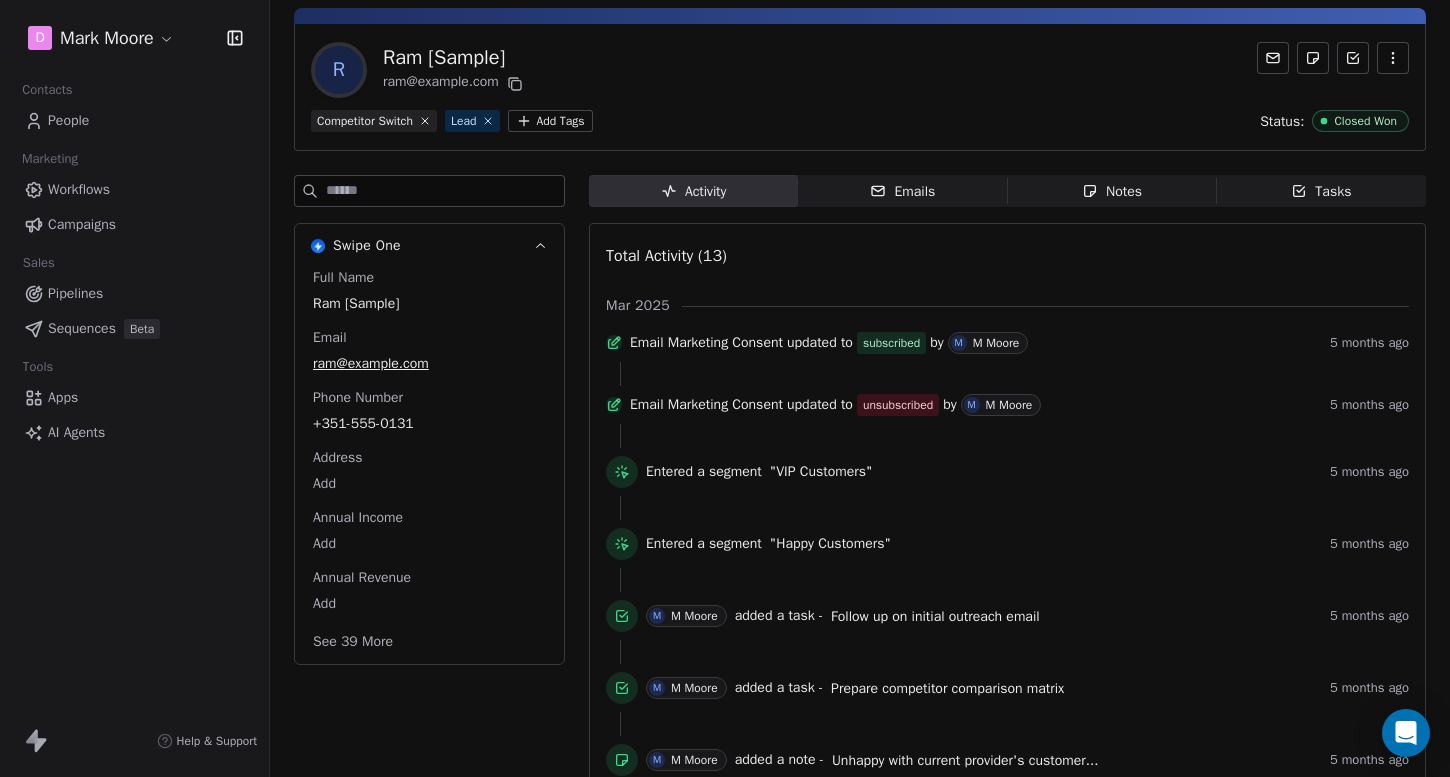 scroll, scrollTop: 75, scrollLeft: 0, axis: vertical 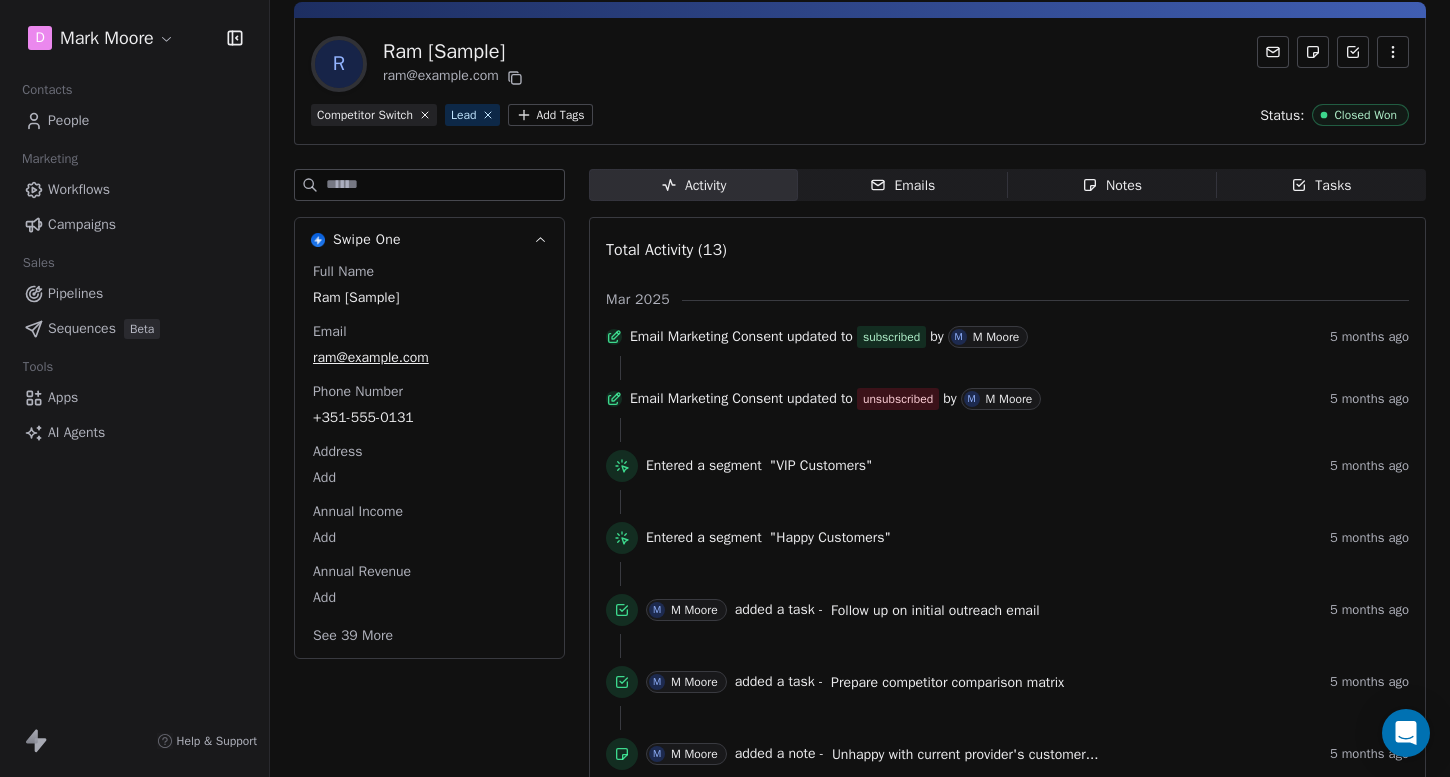 click on "Workflows" at bounding box center [79, 189] 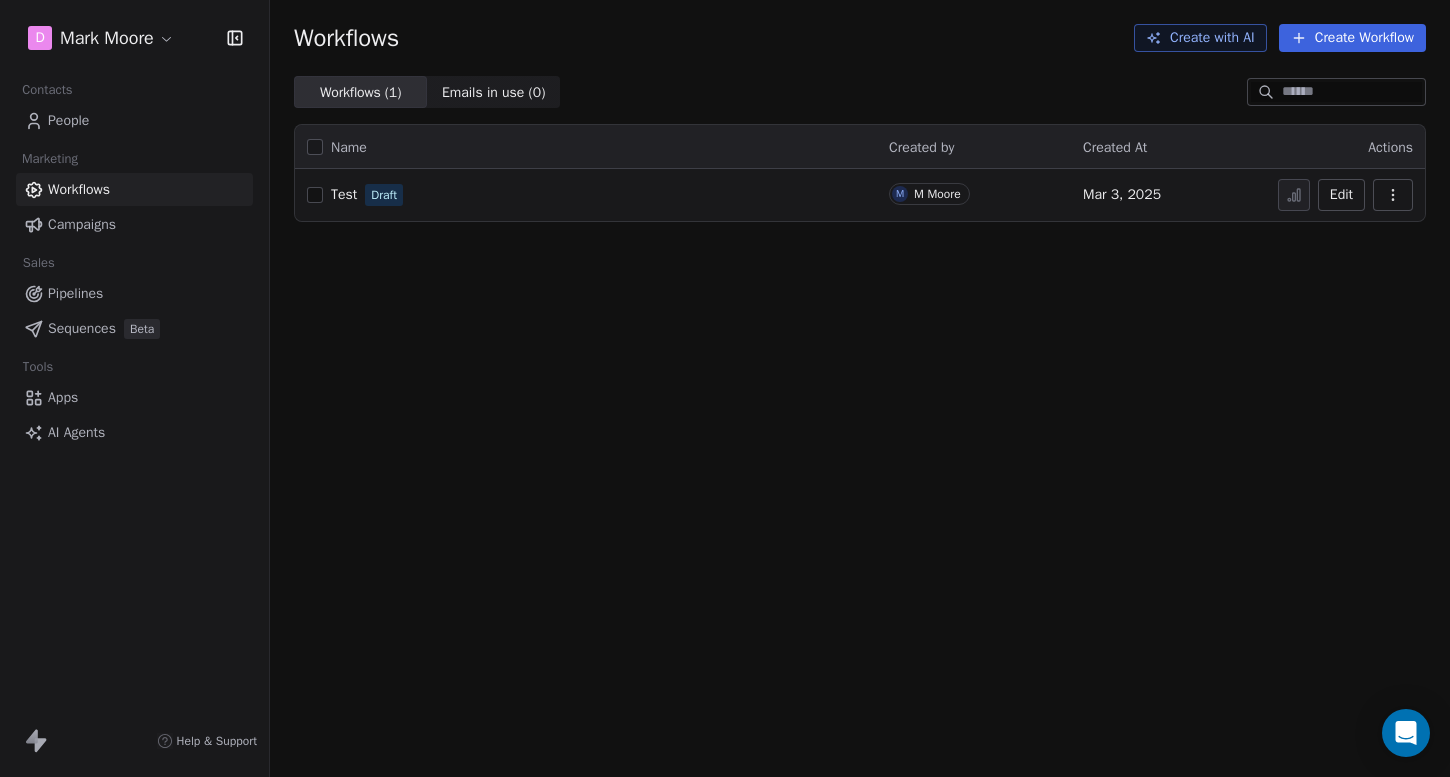 scroll, scrollTop: 0, scrollLeft: 0, axis: both 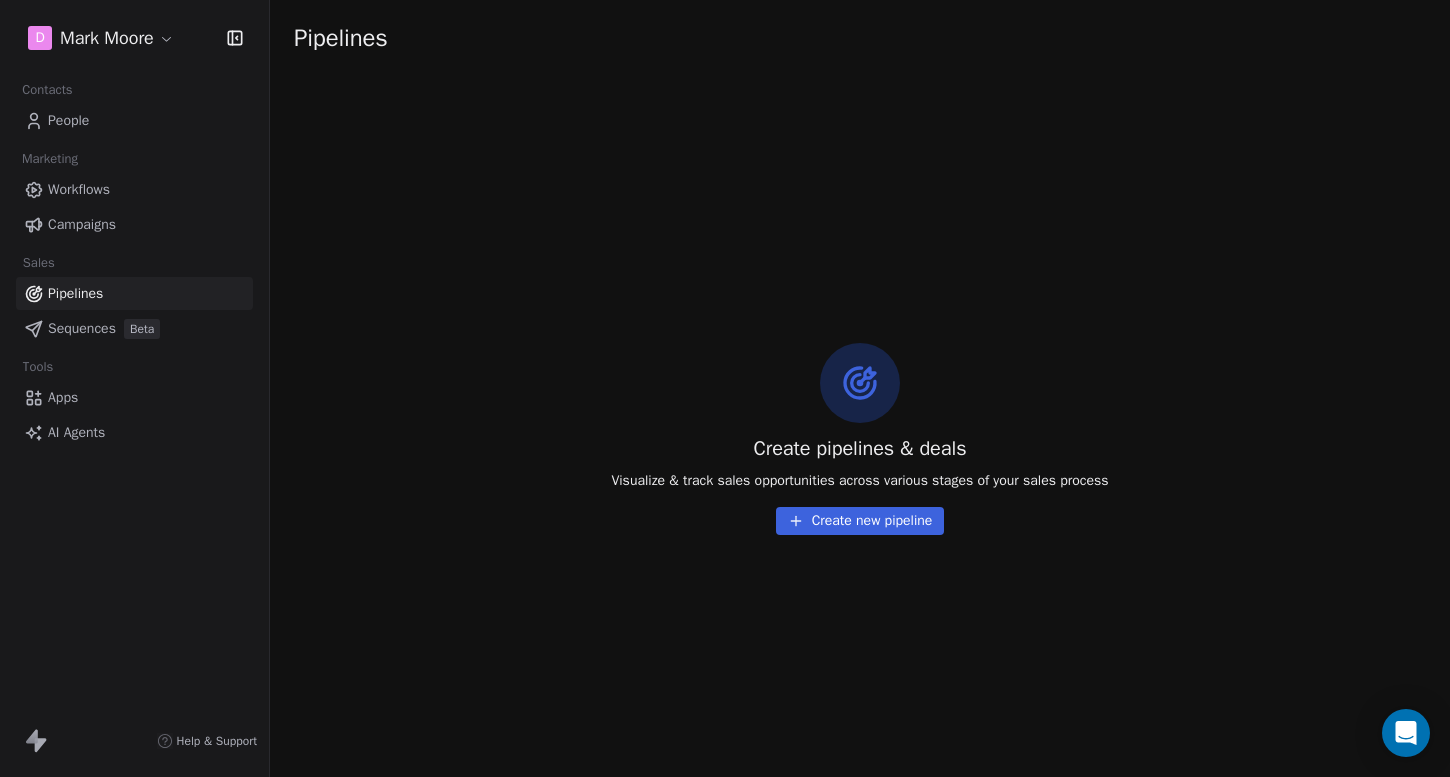 click on "Create new pipeline" at bounding box center (860, 521) 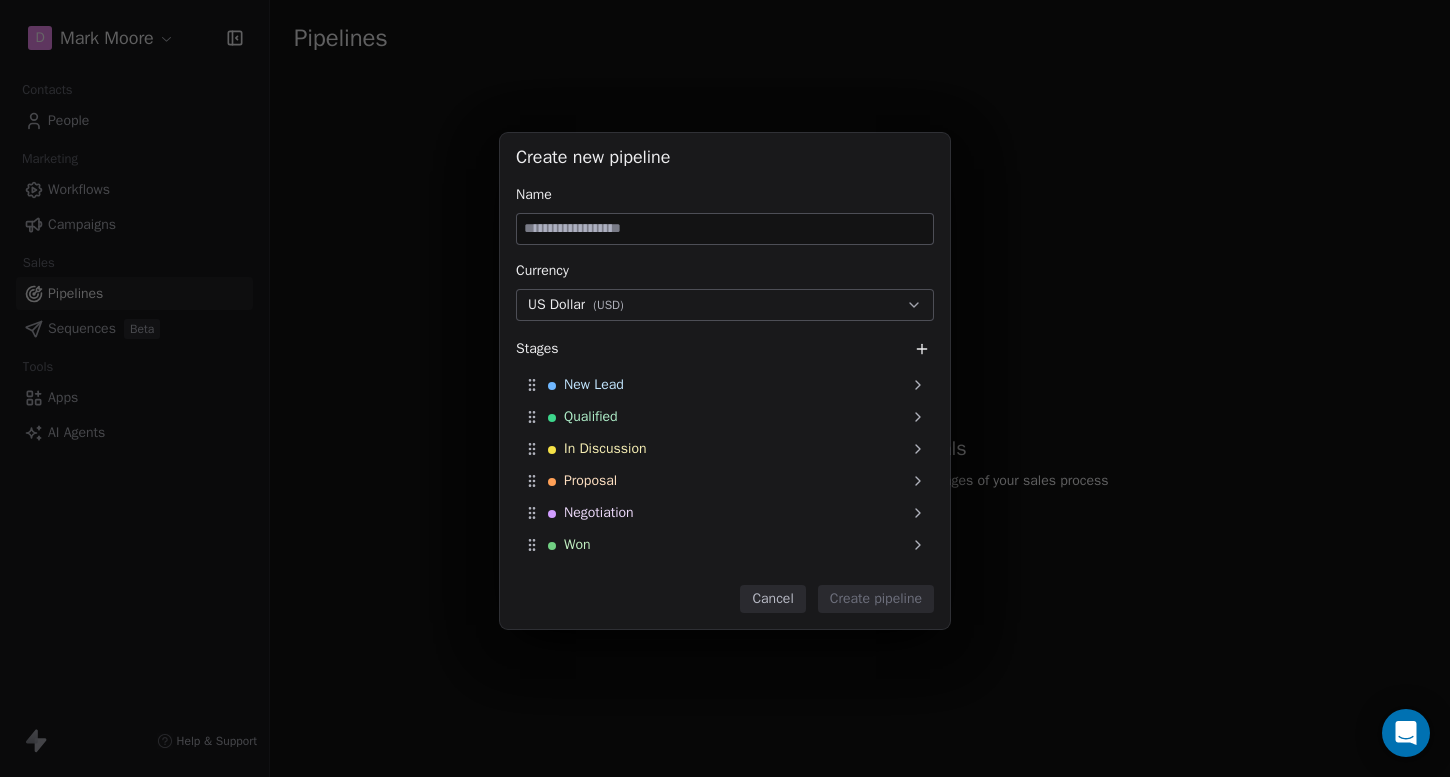 click on "Cancel" at bounding box center [772, 599] 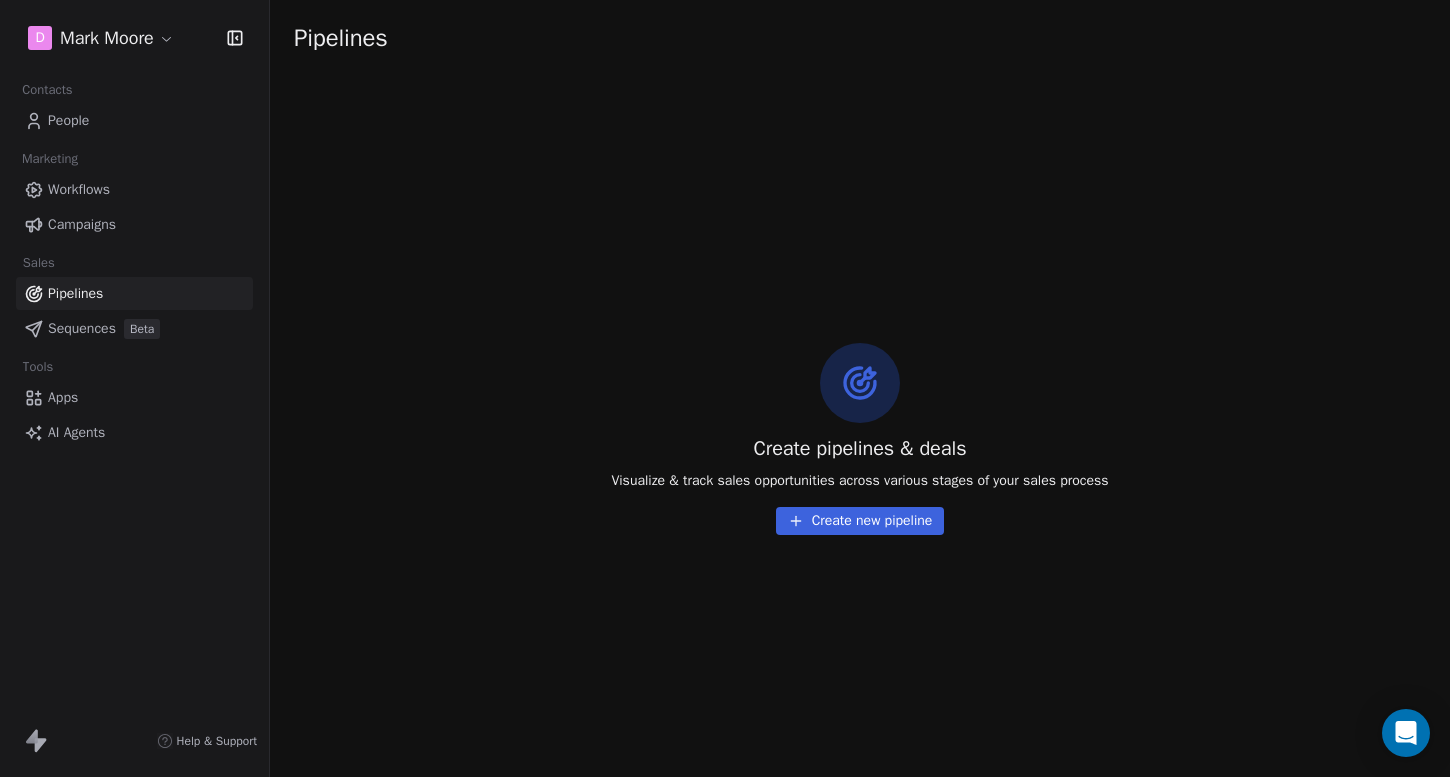 click on "Sequences" at bounding box center (82, 328) 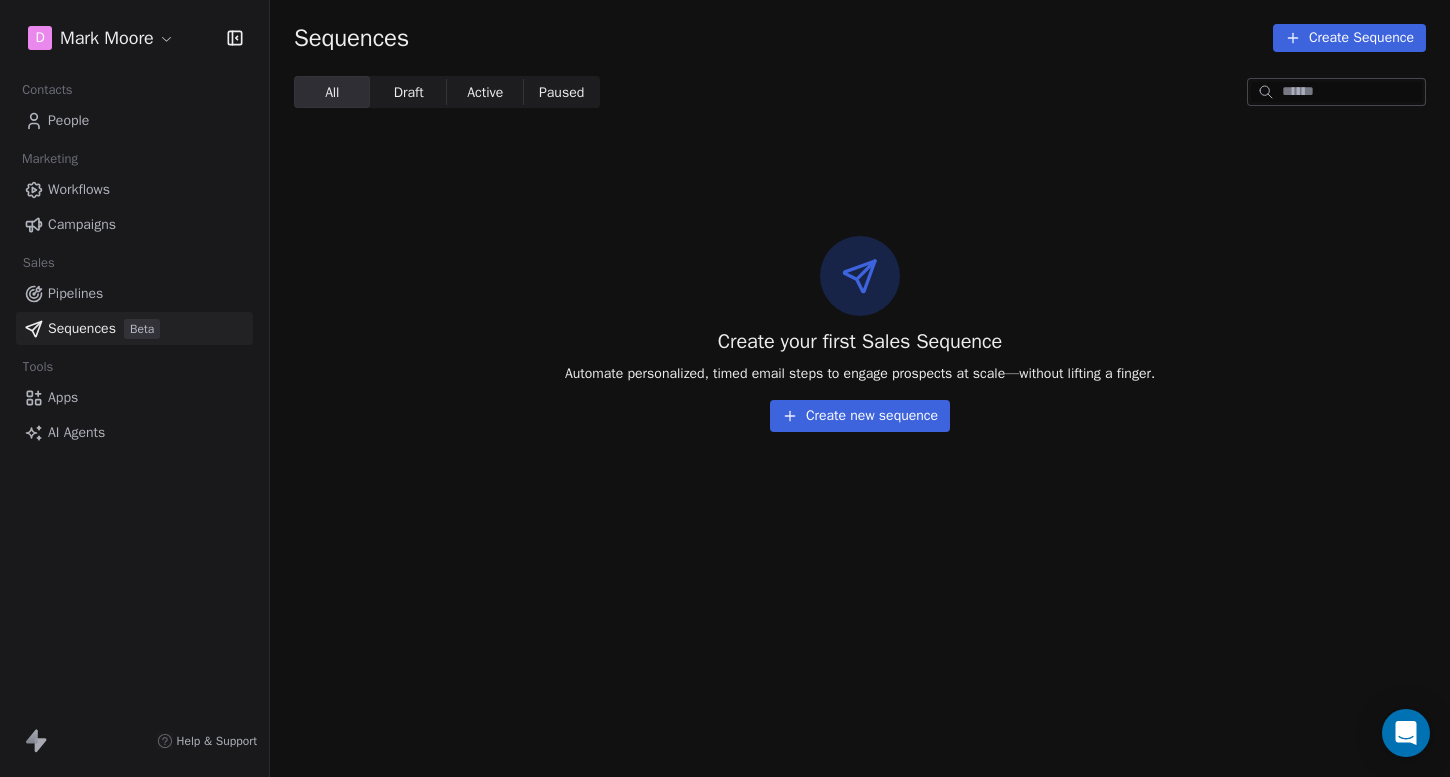 click on "Create new sequence" at bounding box center [860, 416] 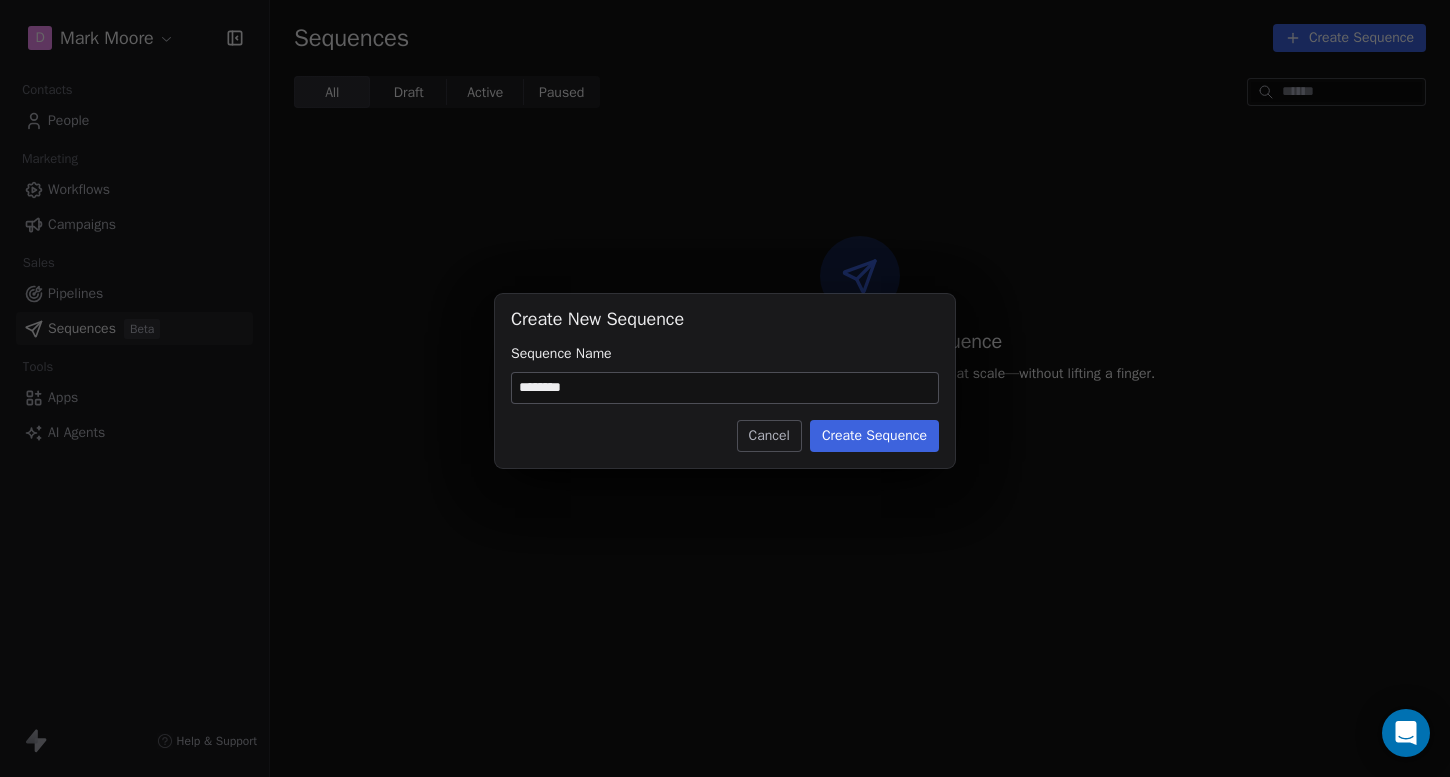 type on "*******" 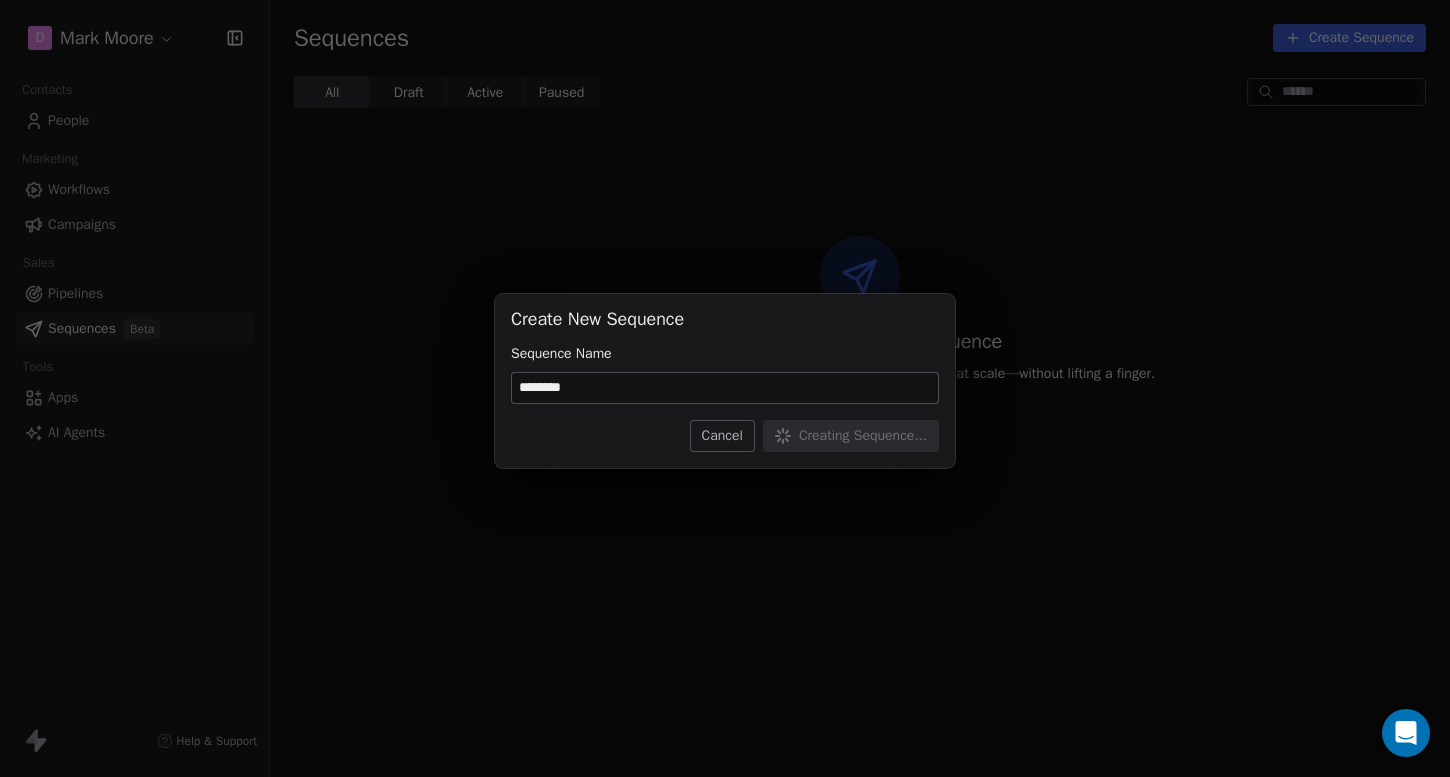 type 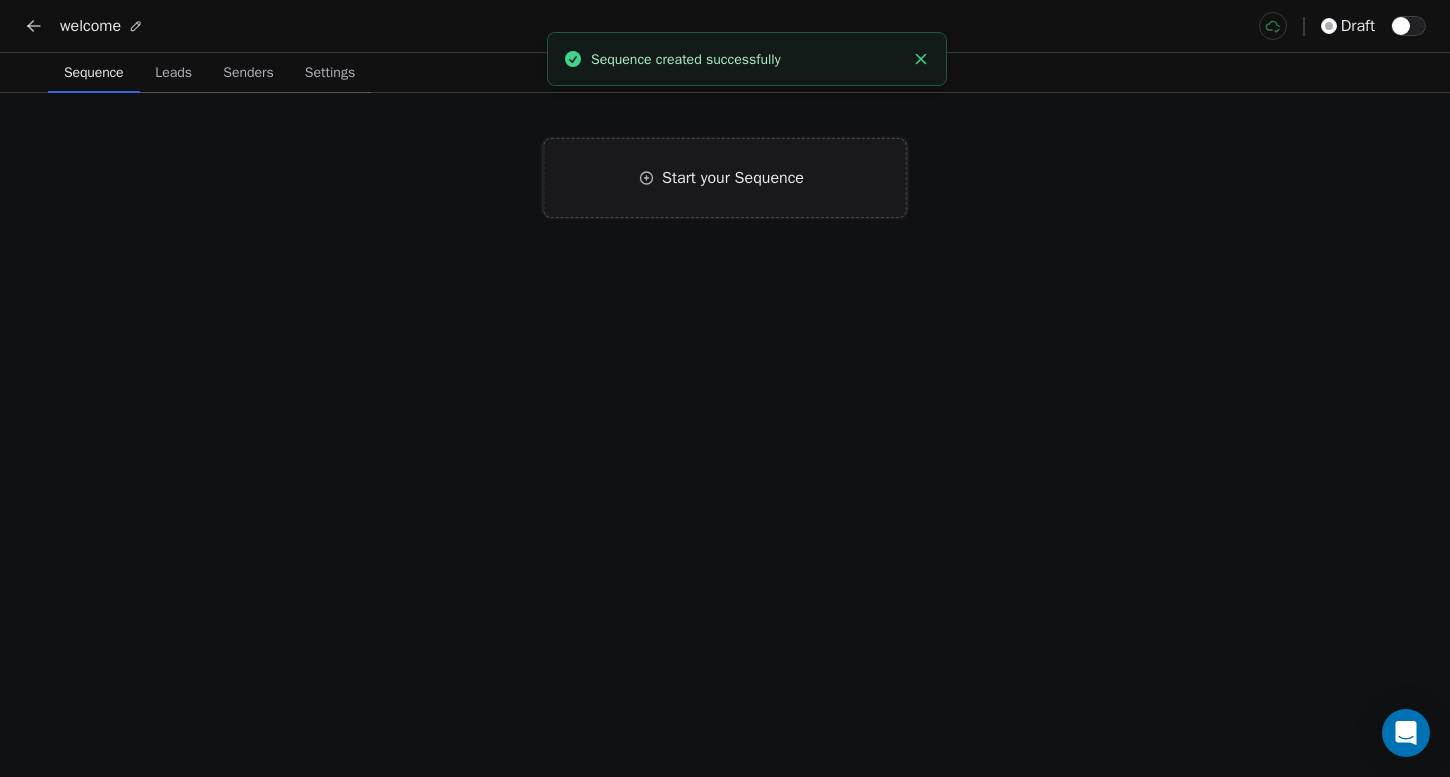 click on "Start your Sequence" at bounding box center [733, 178] 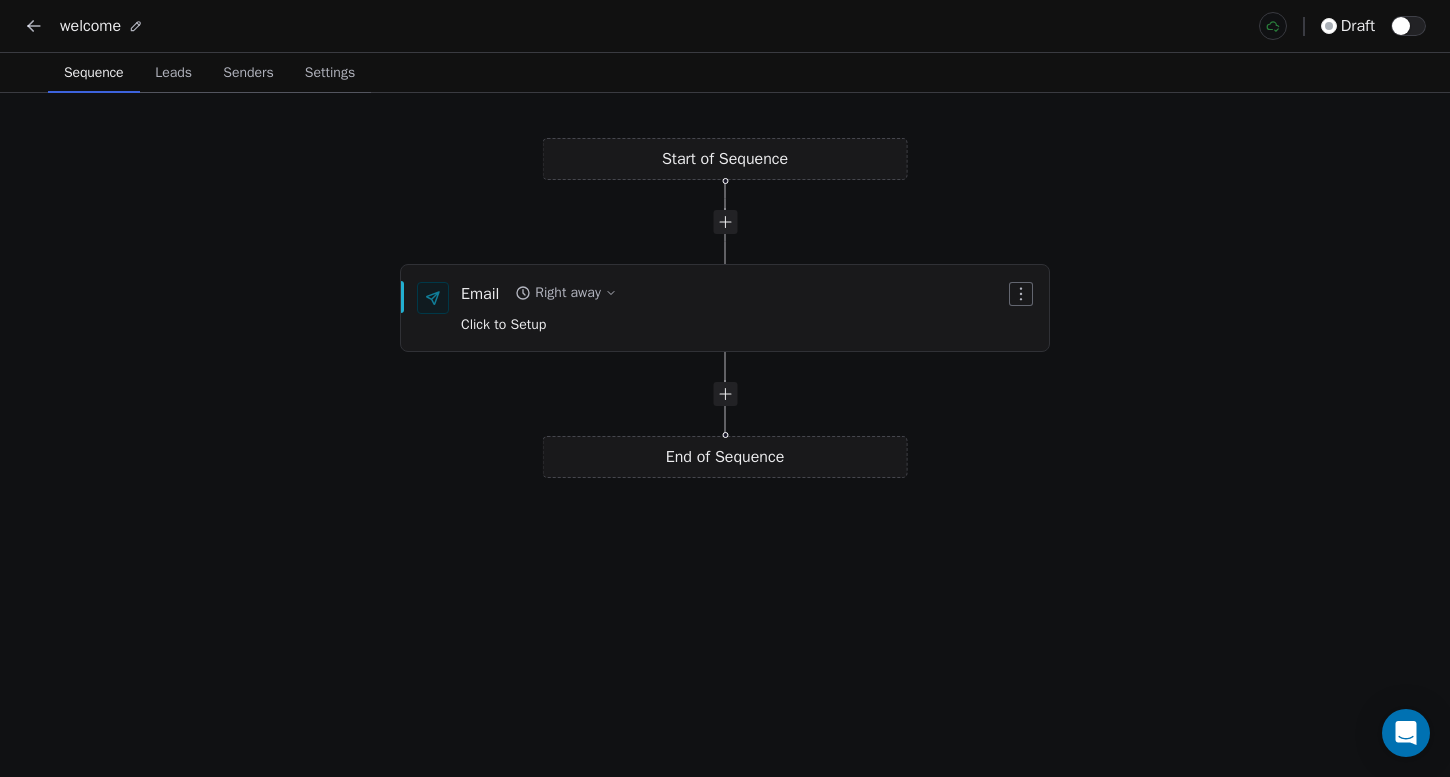 click 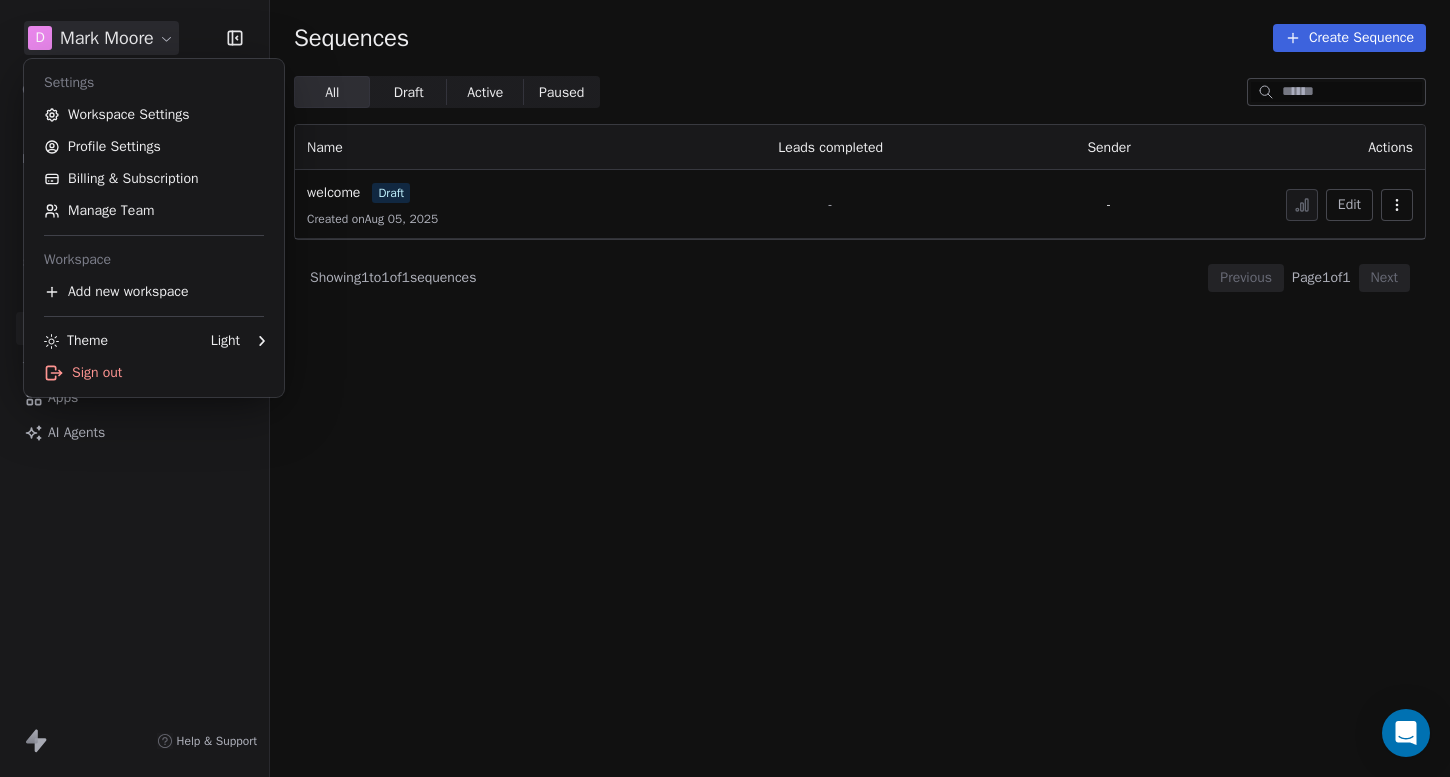 click on "D Mark Moore  Contacts People Marketing Workflows Campaigns Sales Pipelines Sequences Beta Tools Apps AI Agents Help & Support Sequences  Create Sequence All All Draft Draft Active Active Paused Paused Name Leads completed Sender Actions welcome  draft Created on  Aug 05, 2025 - - Edit Showing  1  to  1  of  1  sequences Previous Page  1  of  1 Next   Manage my subscription  Leave us a review  Help Logout 😃 Mark Moore 14 responses  Search  ⌥ C  Dashboard   New response   See how it works  All responses  Get started  My team folder  Useful sentences tryme Get started Try Me Congrats   ! You have used your first canned response 💪   We have created a bunch of useful canned.... calendly Send Calendly Link Here's a link to my scheduling page so you can schedule an appointment with me:   <a href=" https://... Get started How to use Variables typedesk makes it super easy to build completely unique canned responses every time you need them...... demo Get started Testing Variables lorem Useful sentences eml" at bounding box center [725, 388] 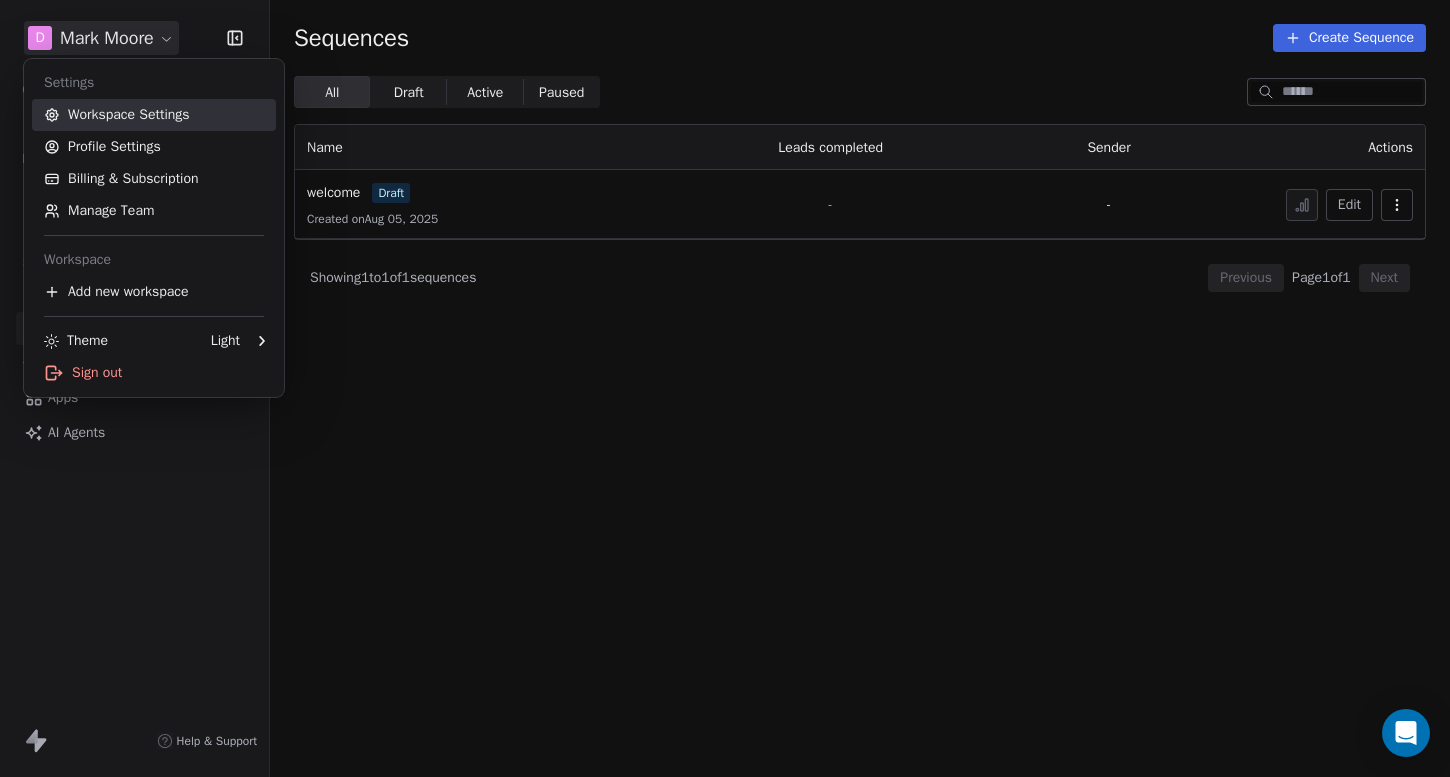 click on "Workspace Settings" at bounding box center (154, 115) 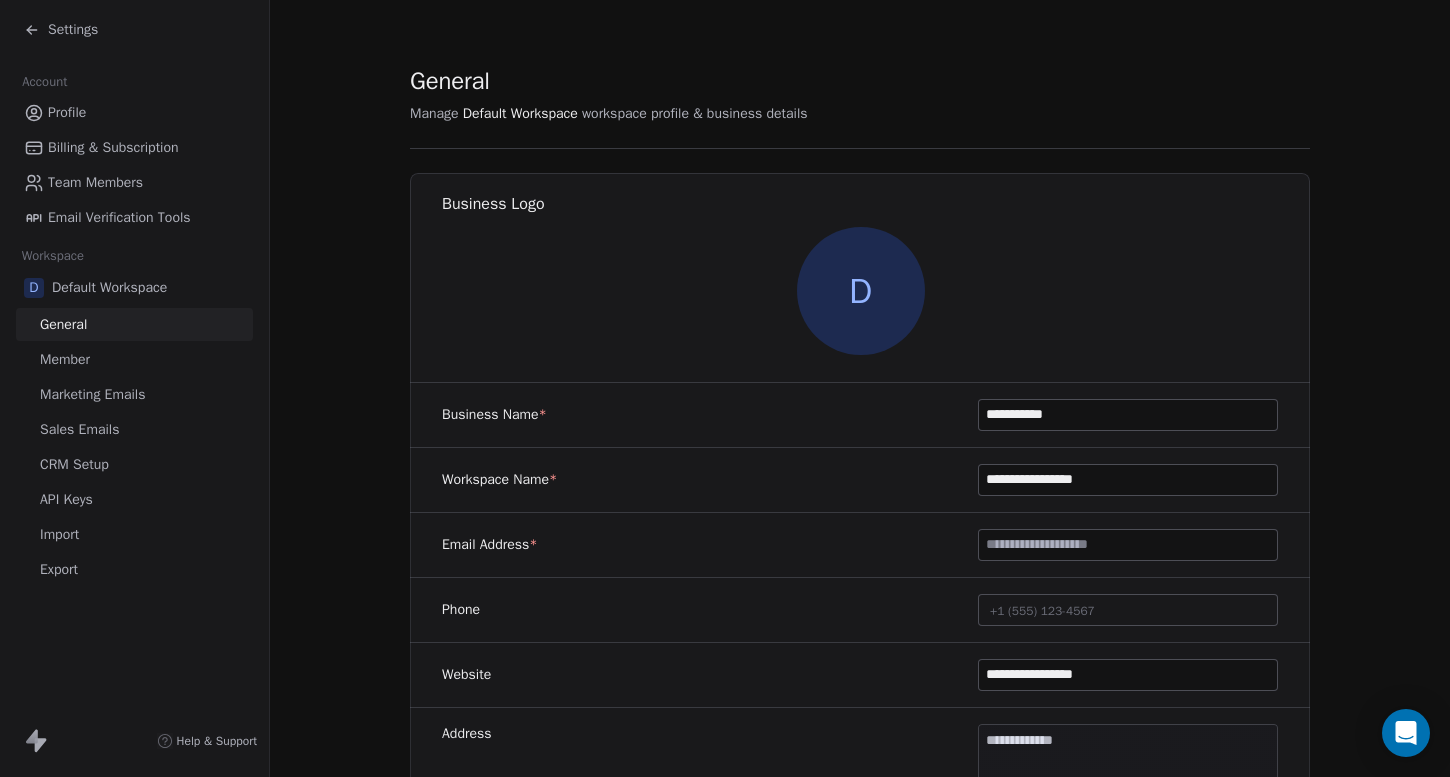 click on "Sales Emails" at bounding box center (79, 429) 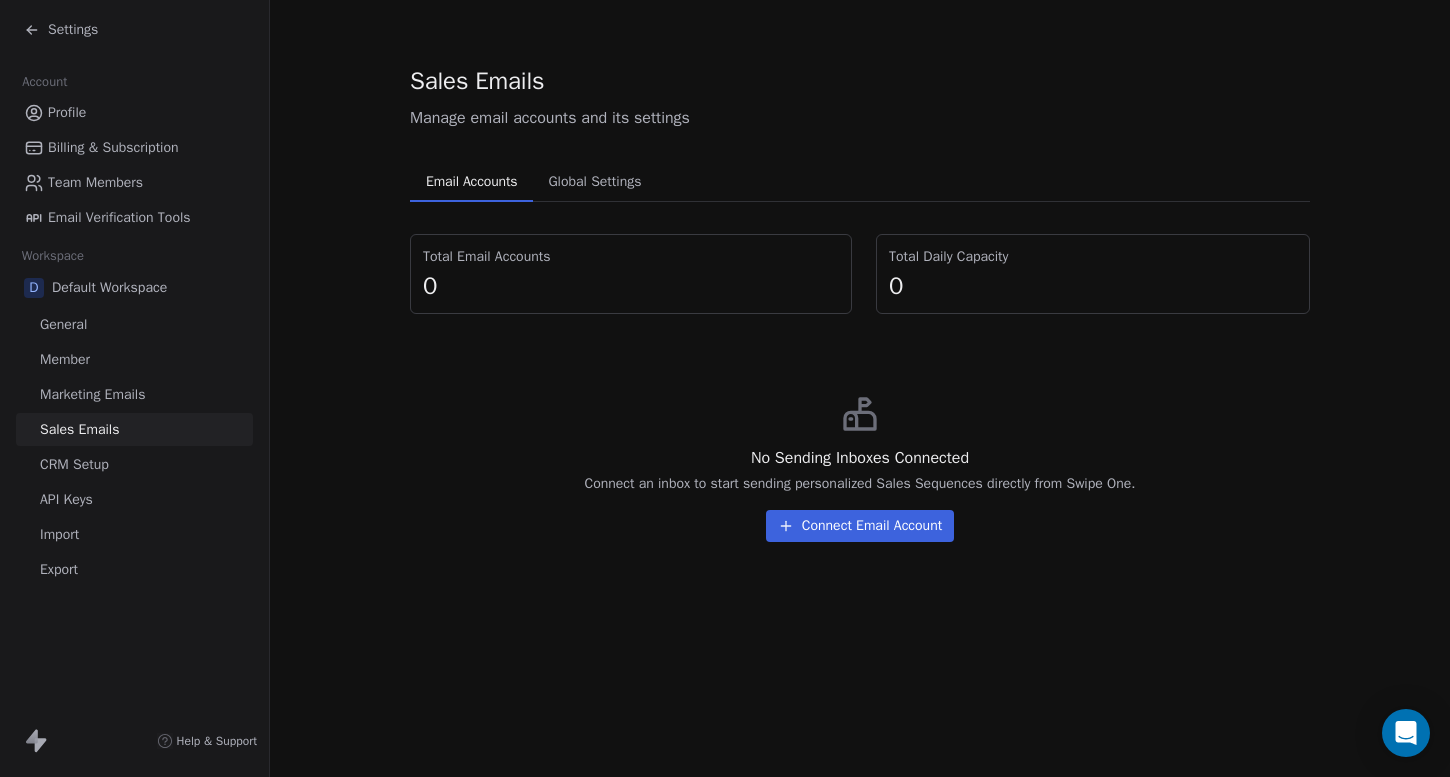 click on "Connect Email Account" at bounding box center [860, 526] 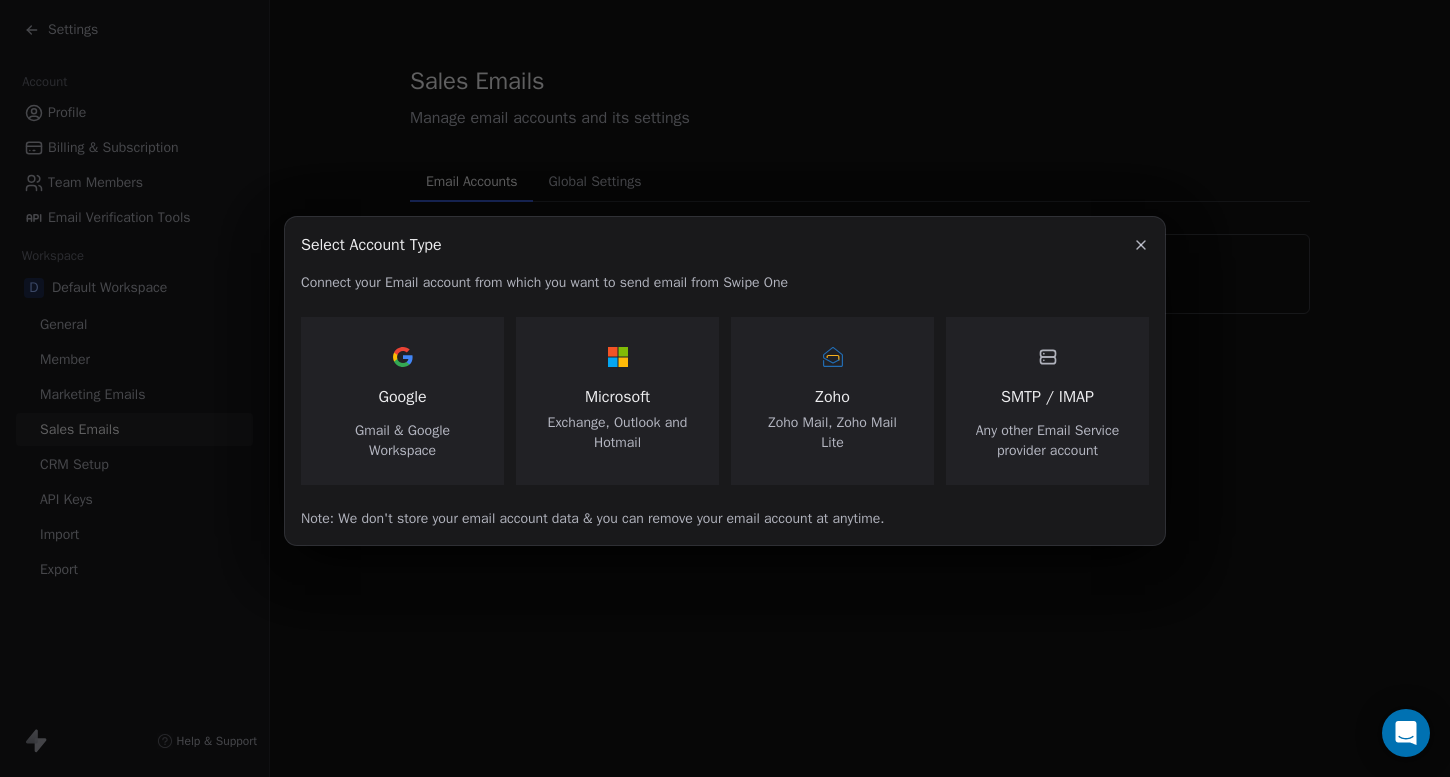 click 